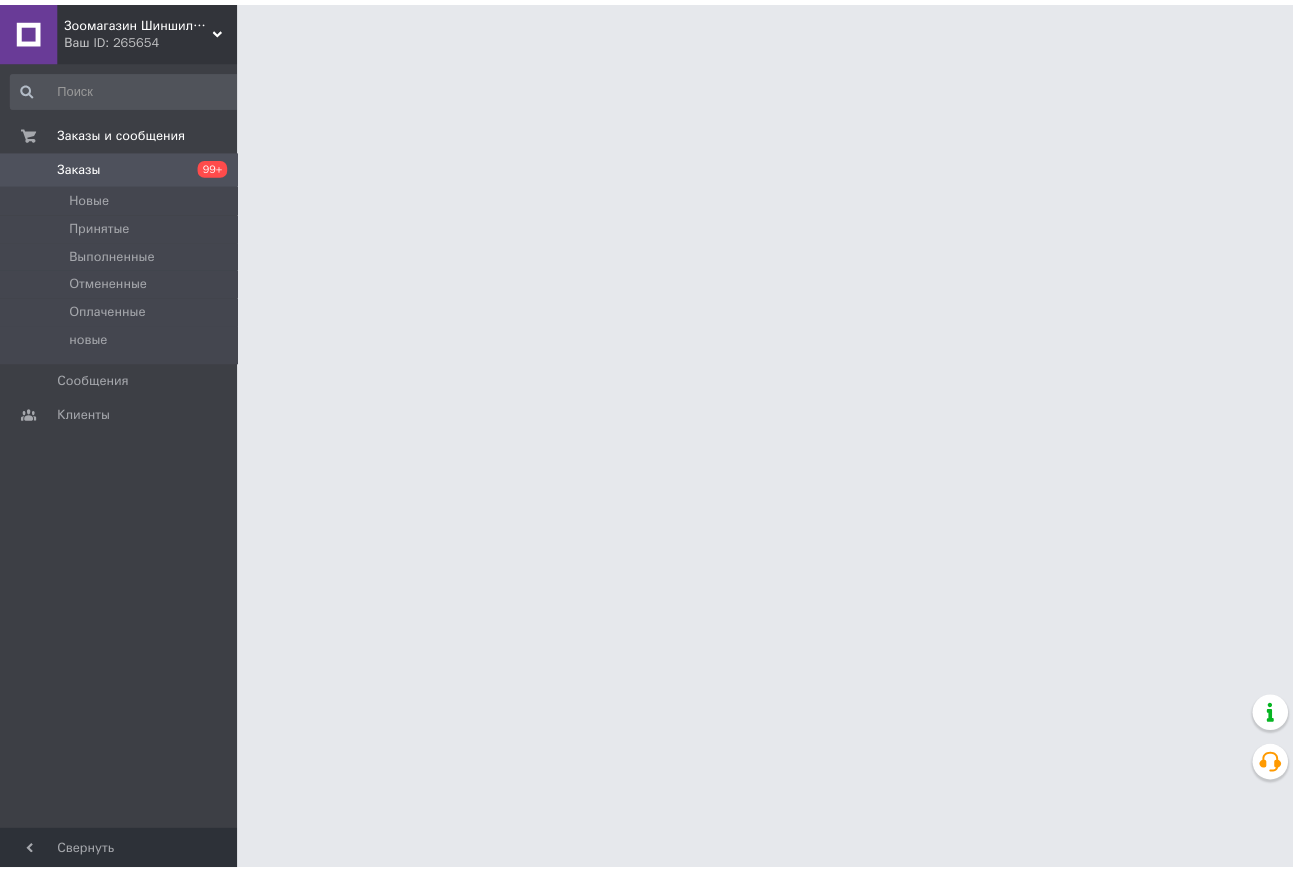 scroll, scrollTop: 0, scrollLeft: 0, axis: both 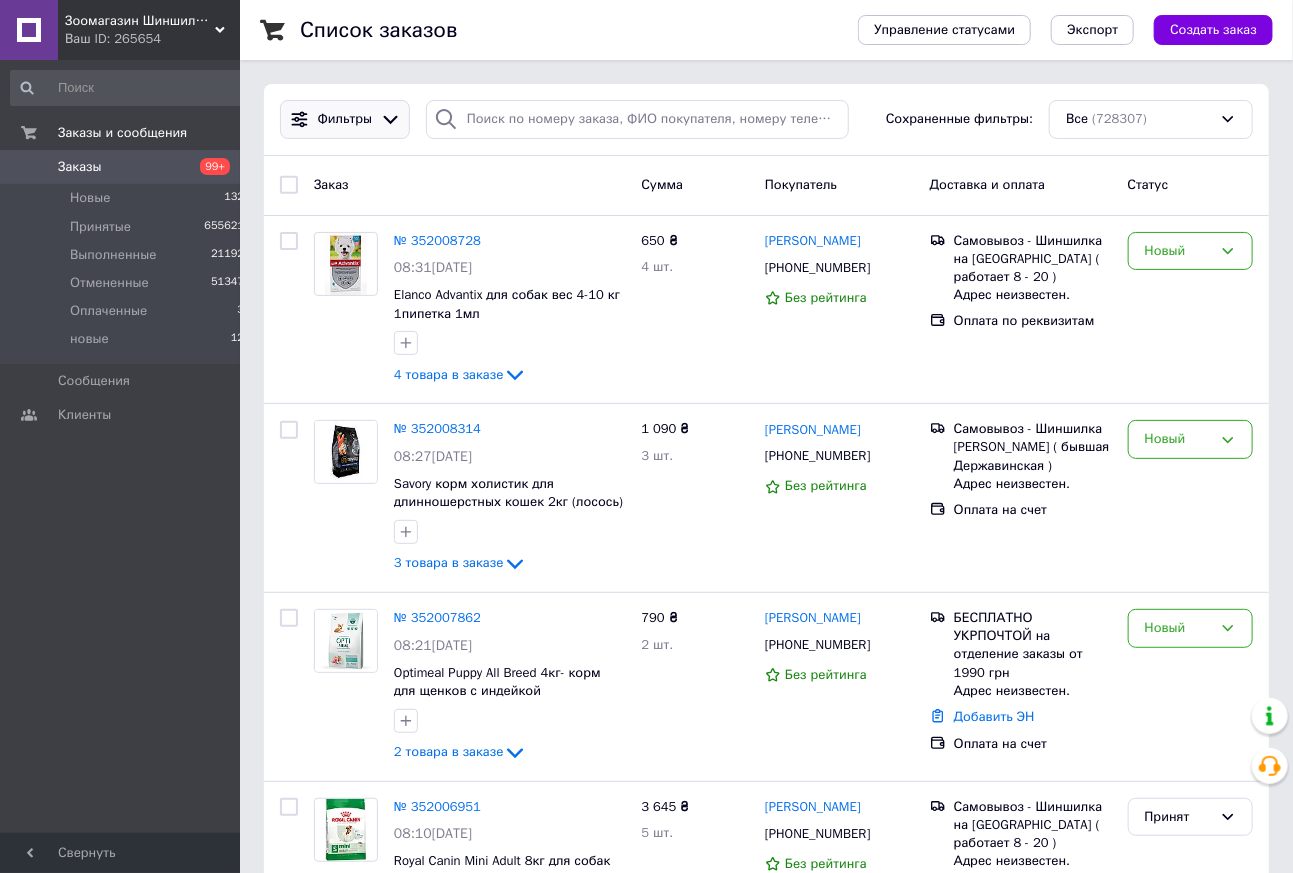 click on "Фильтры" at bounding box center [345, 119] 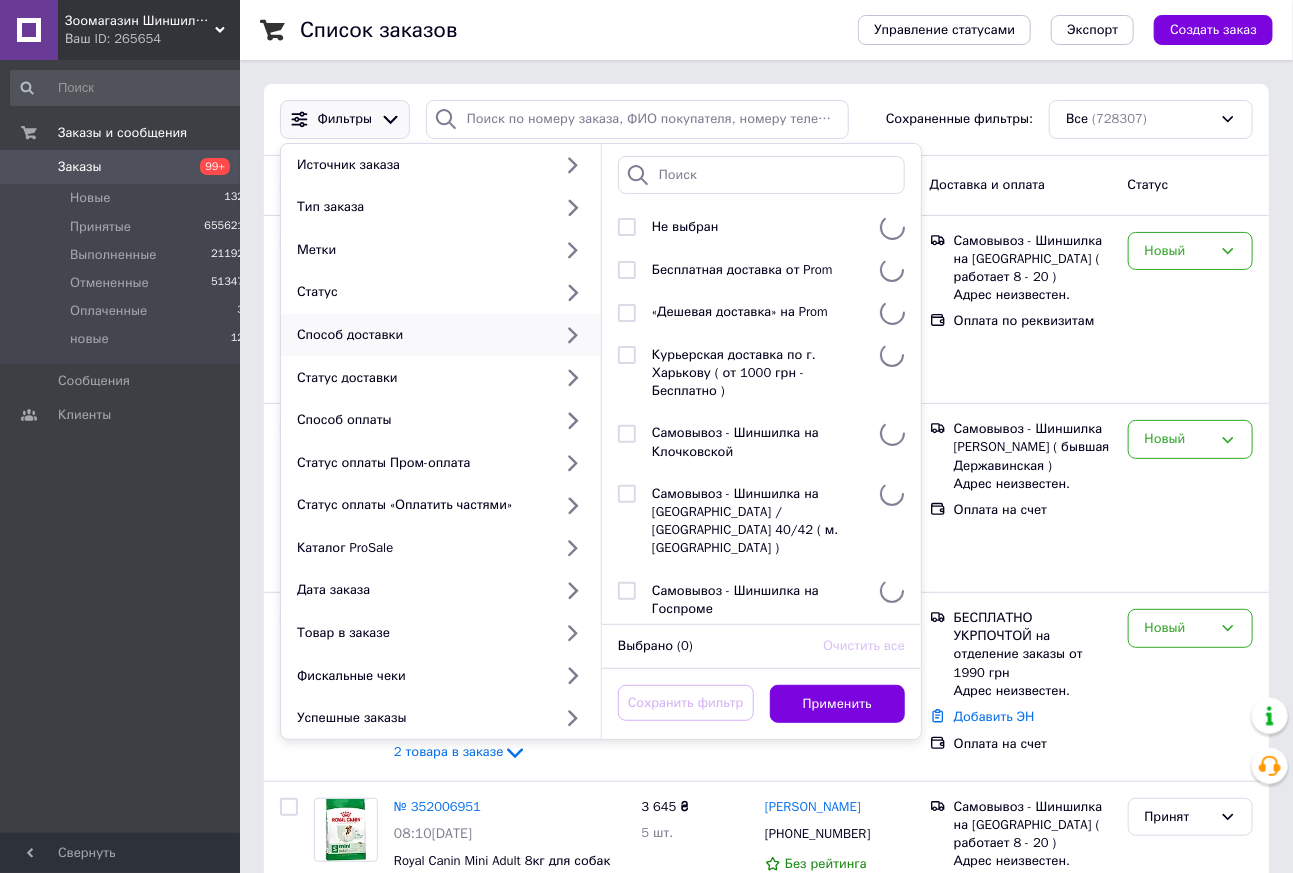 click on "Способ доставки" at bounding box center (420, 335) 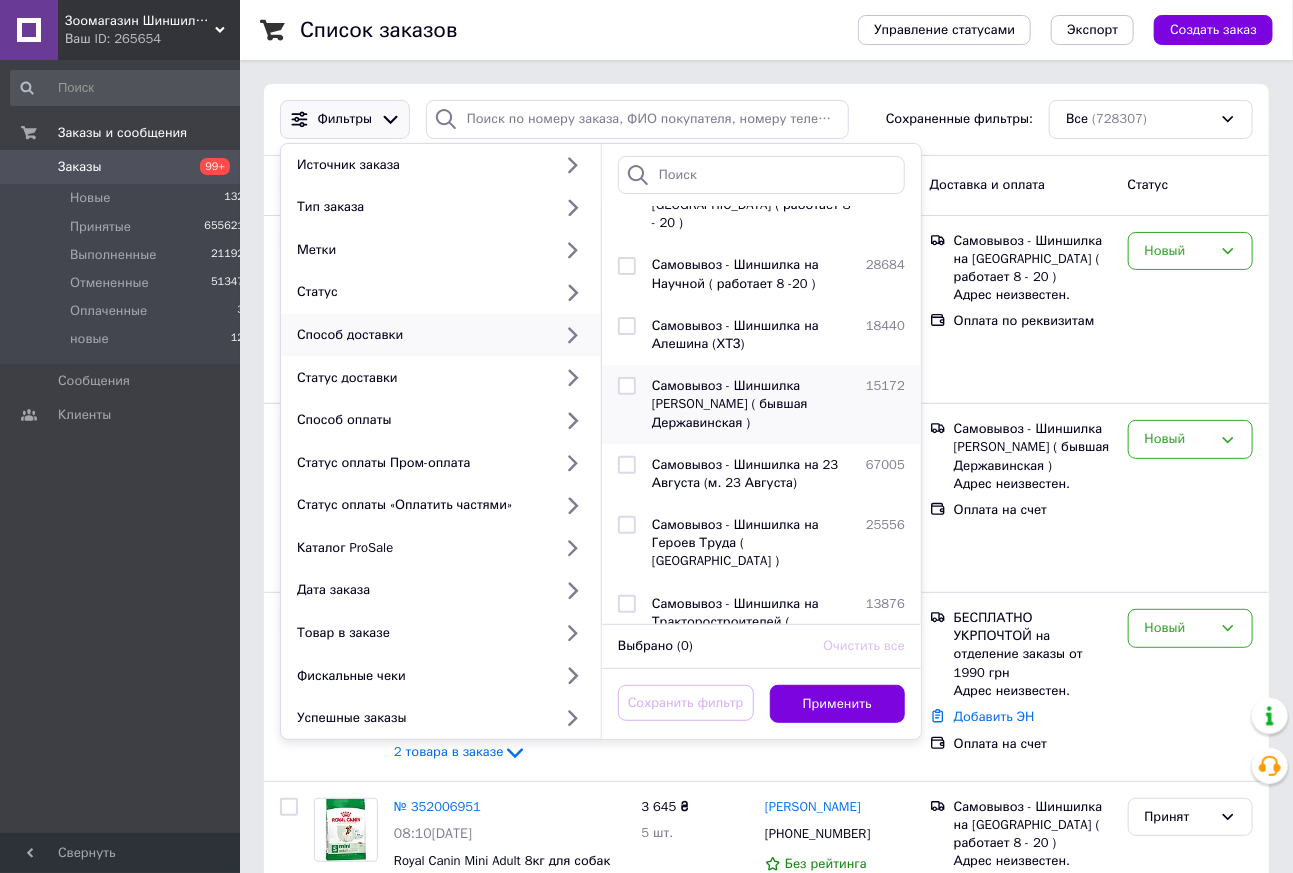 scroll, scrollTop: 836, scrollLeft: 0, axis: vertical 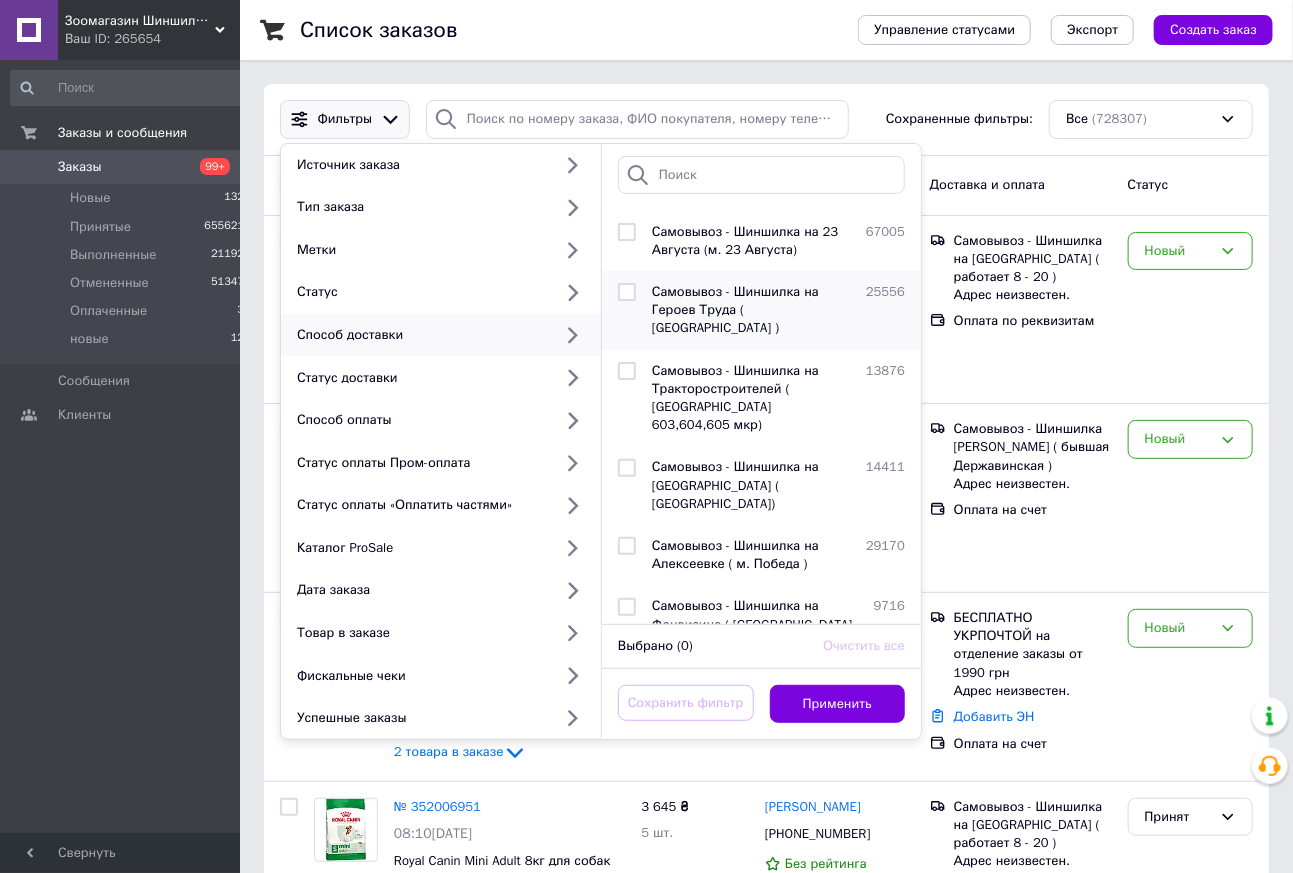 click at bounding box center (627, 292) 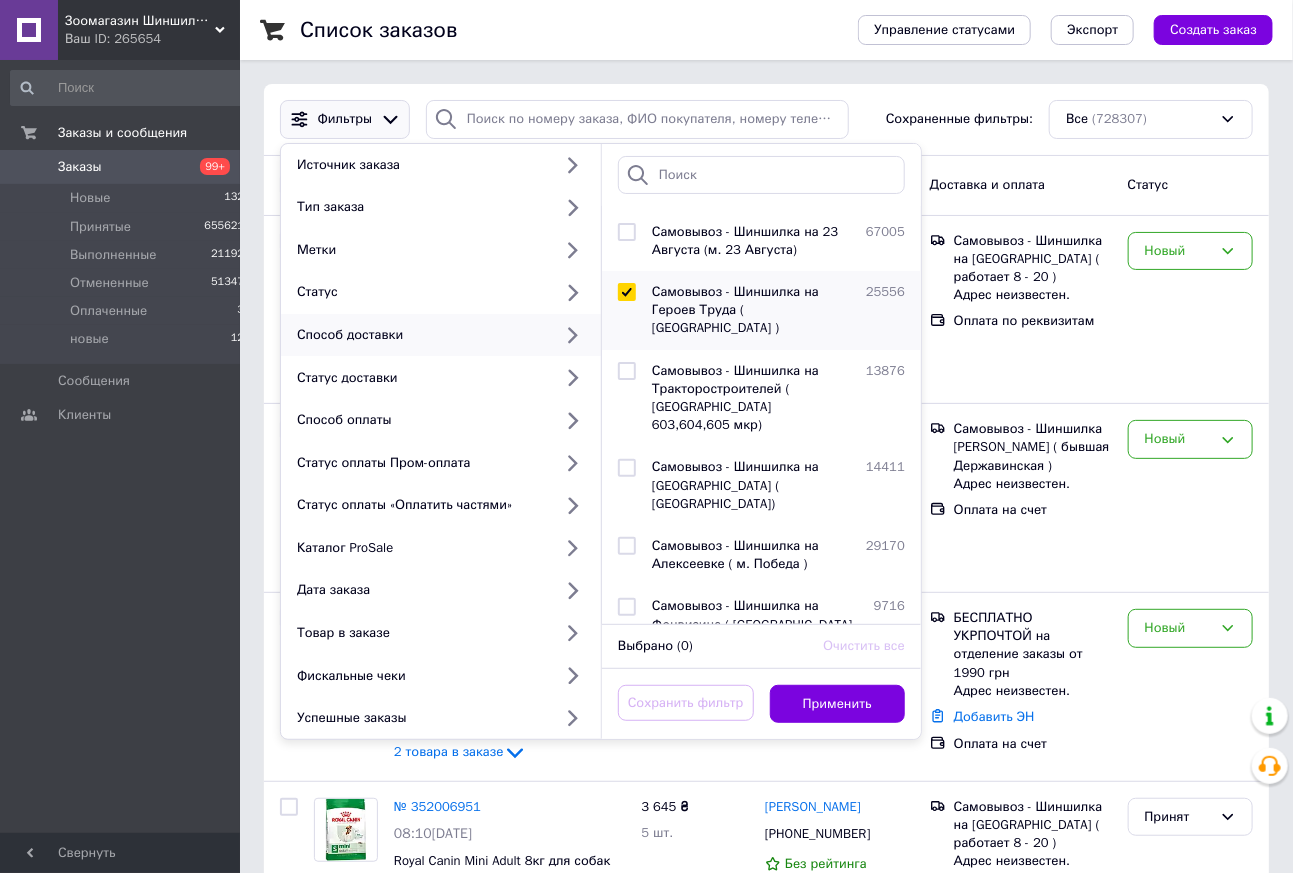 checkbox on "true" 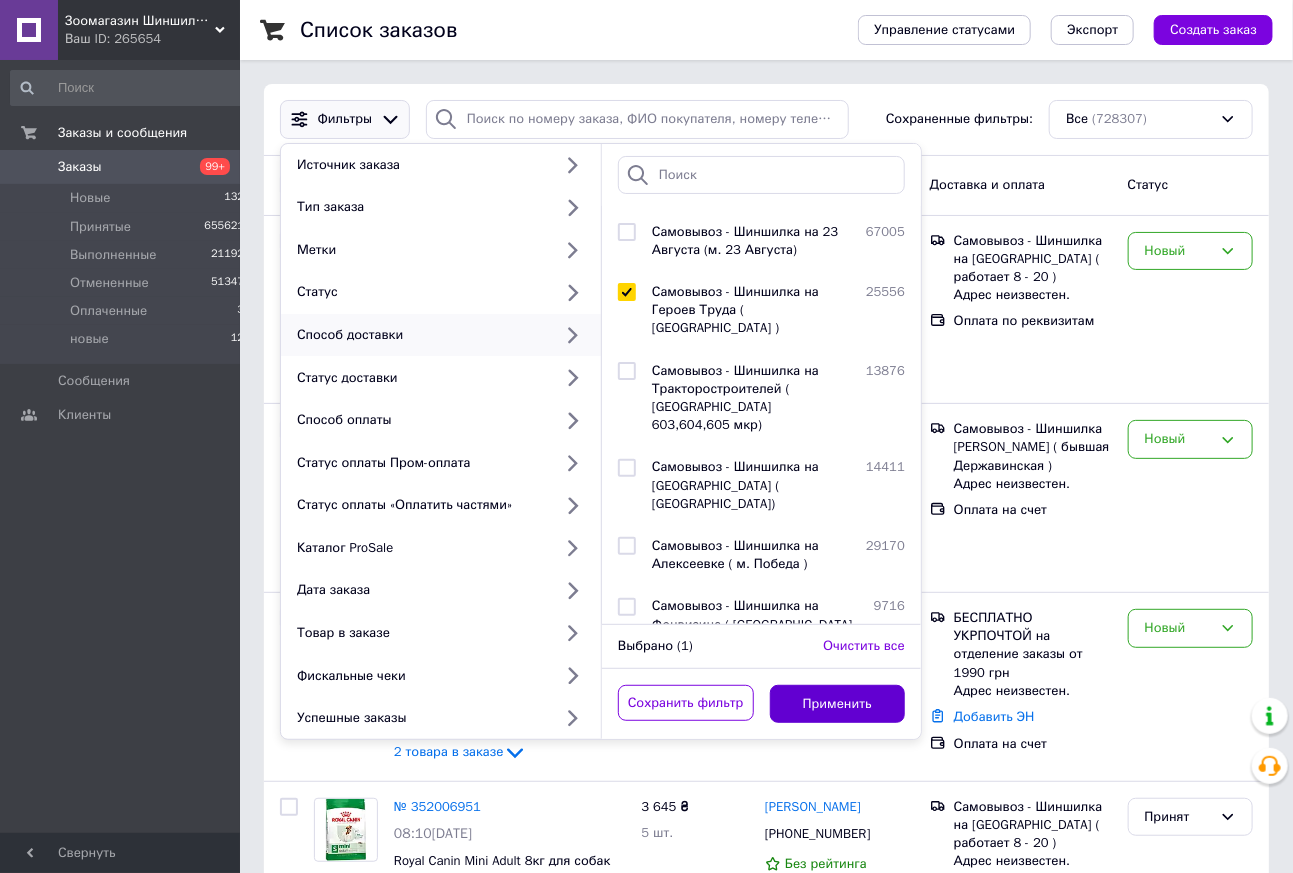 click on "Применить" at bounding box center (838, 704) 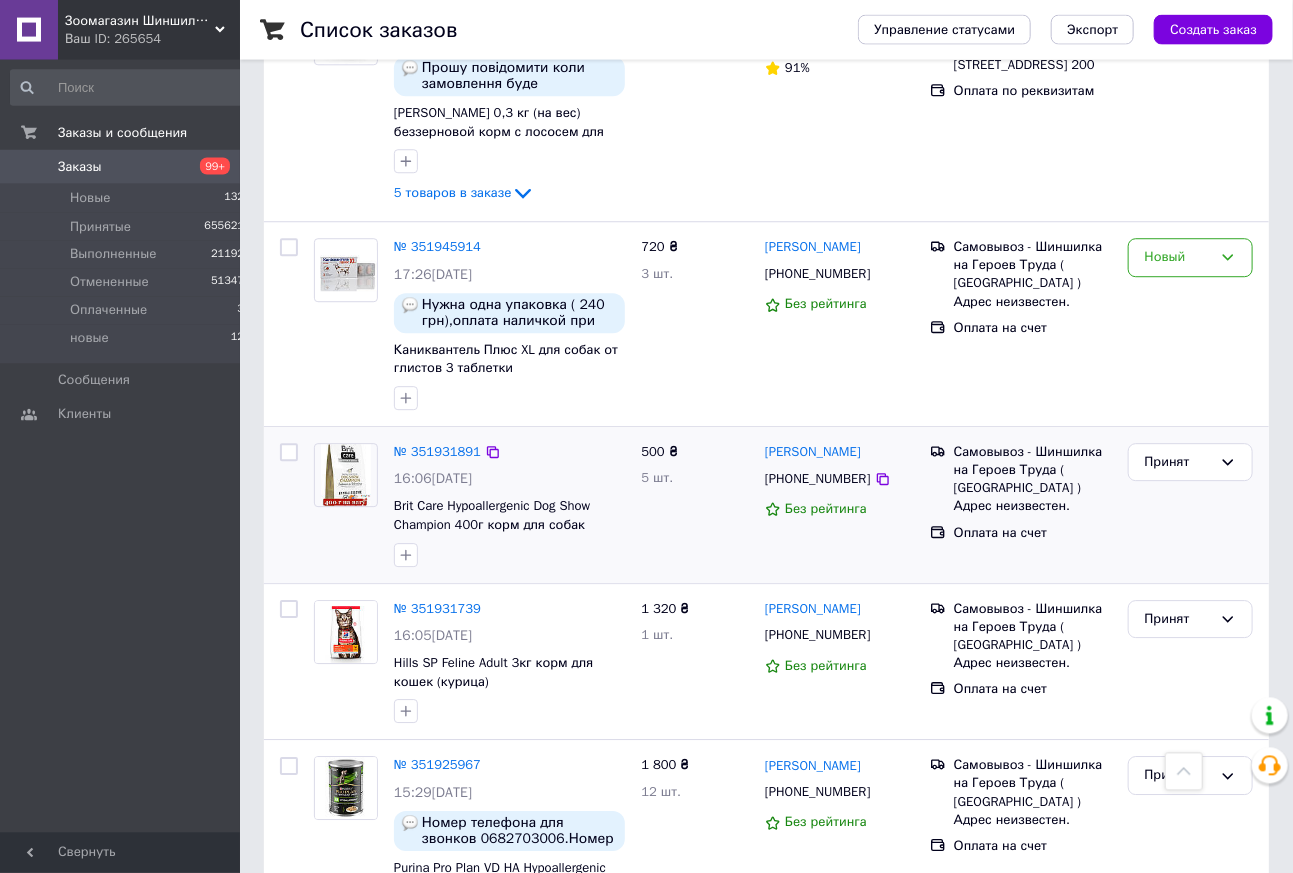 scroll, scrollTop: 2079, scrollLeft: 0, axis: vertical 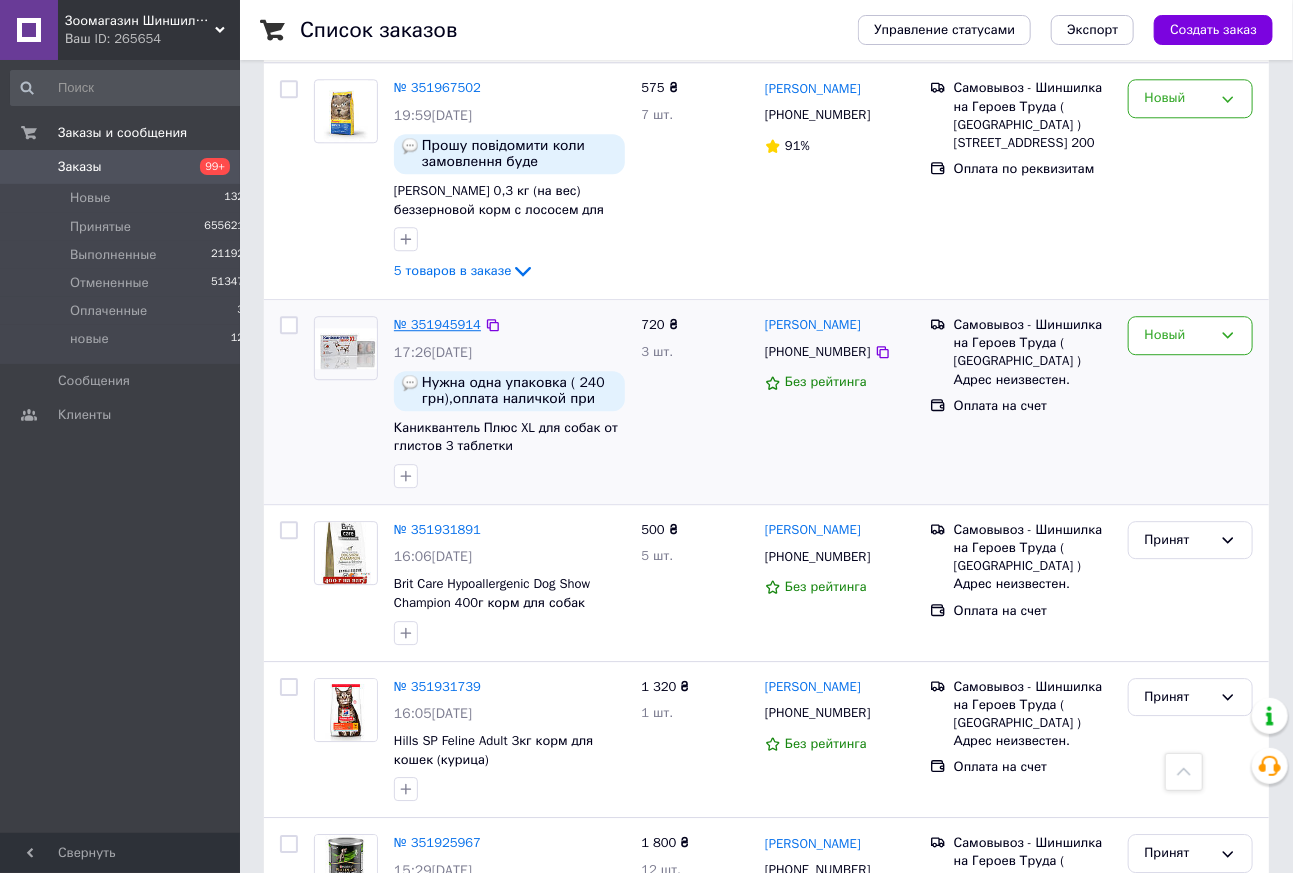 click on "№ 351945914" at bounding box center (437, 324) 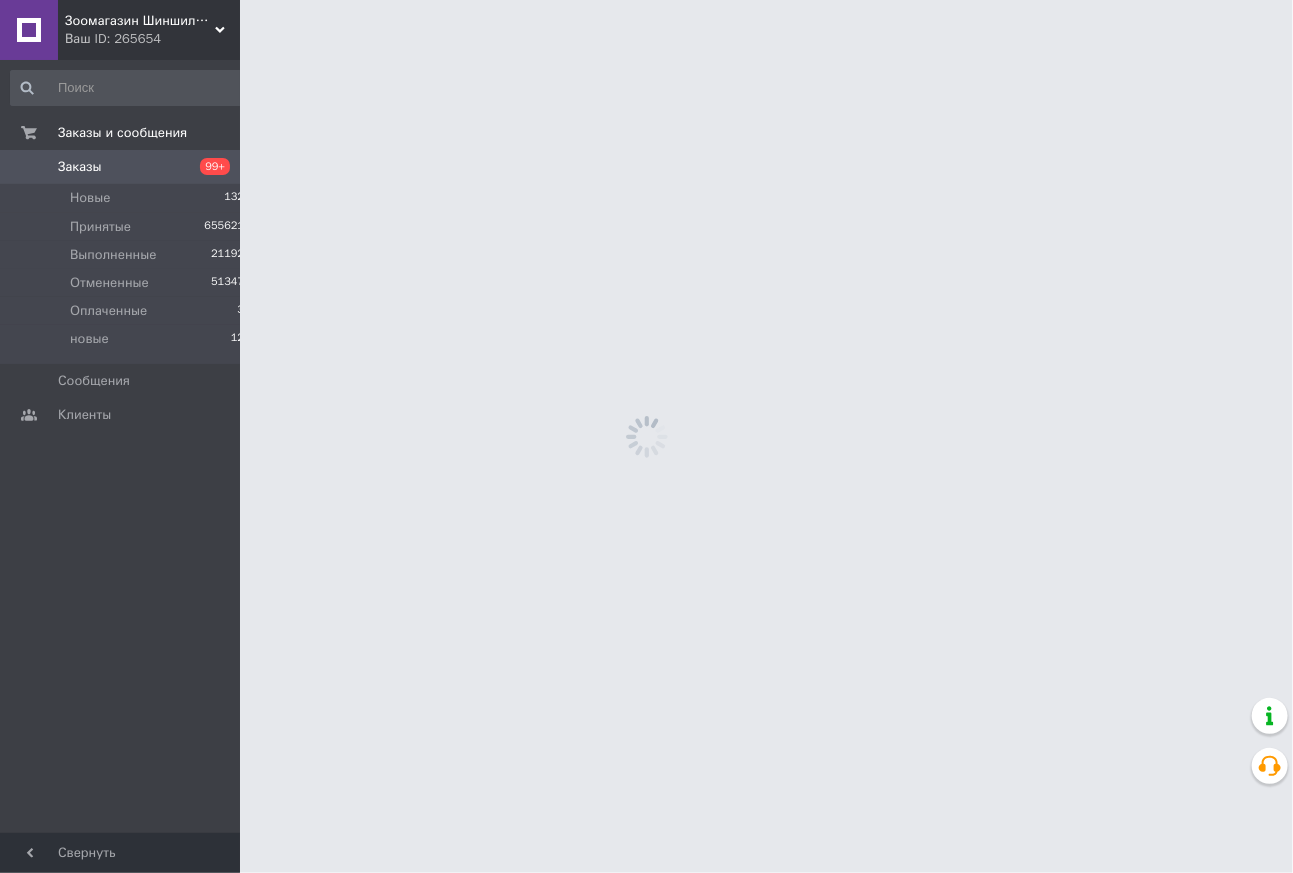 scroll, scrollTop: 0, scrollLeft: 0, axis: both 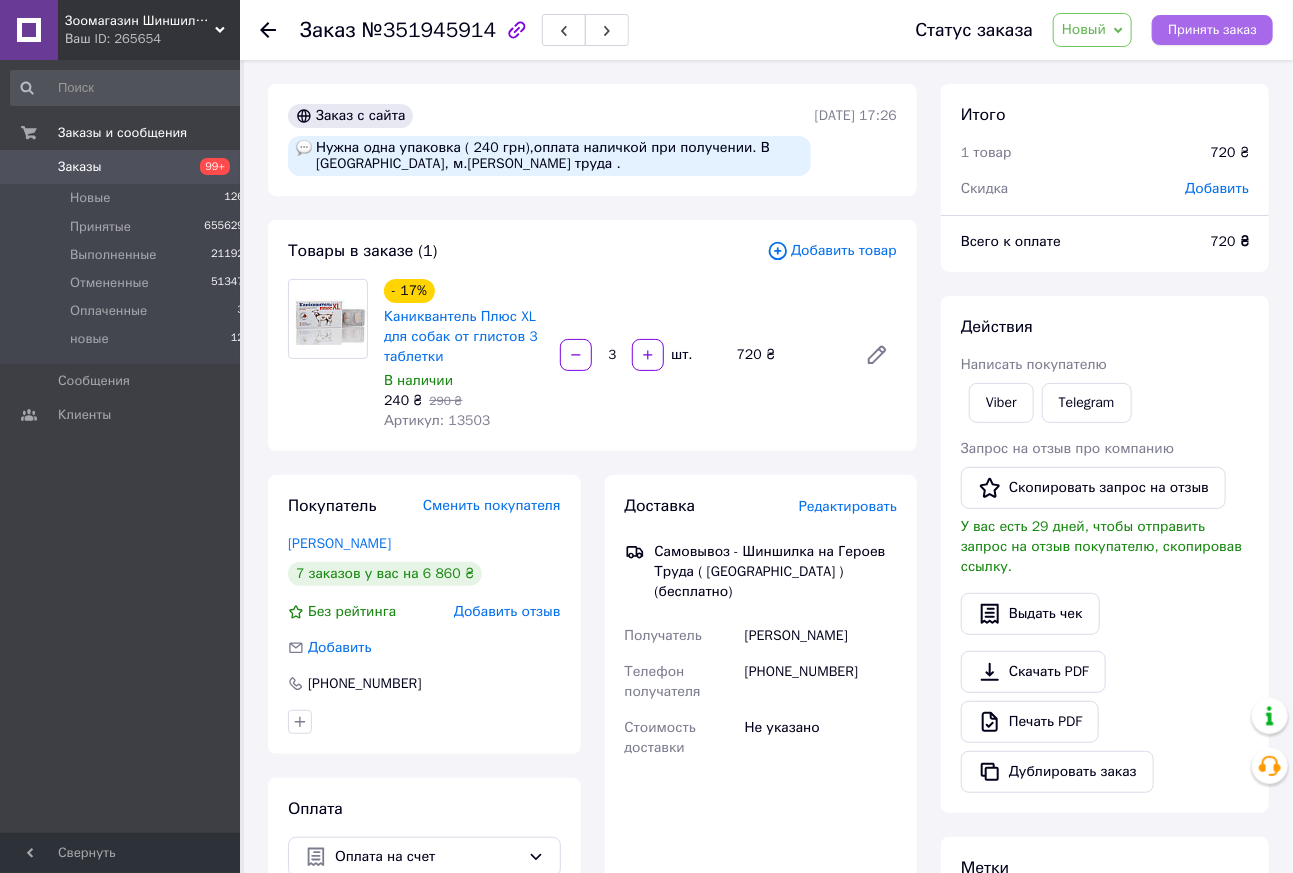 click on "Принять заказ" at bounding box center [1212, 30] 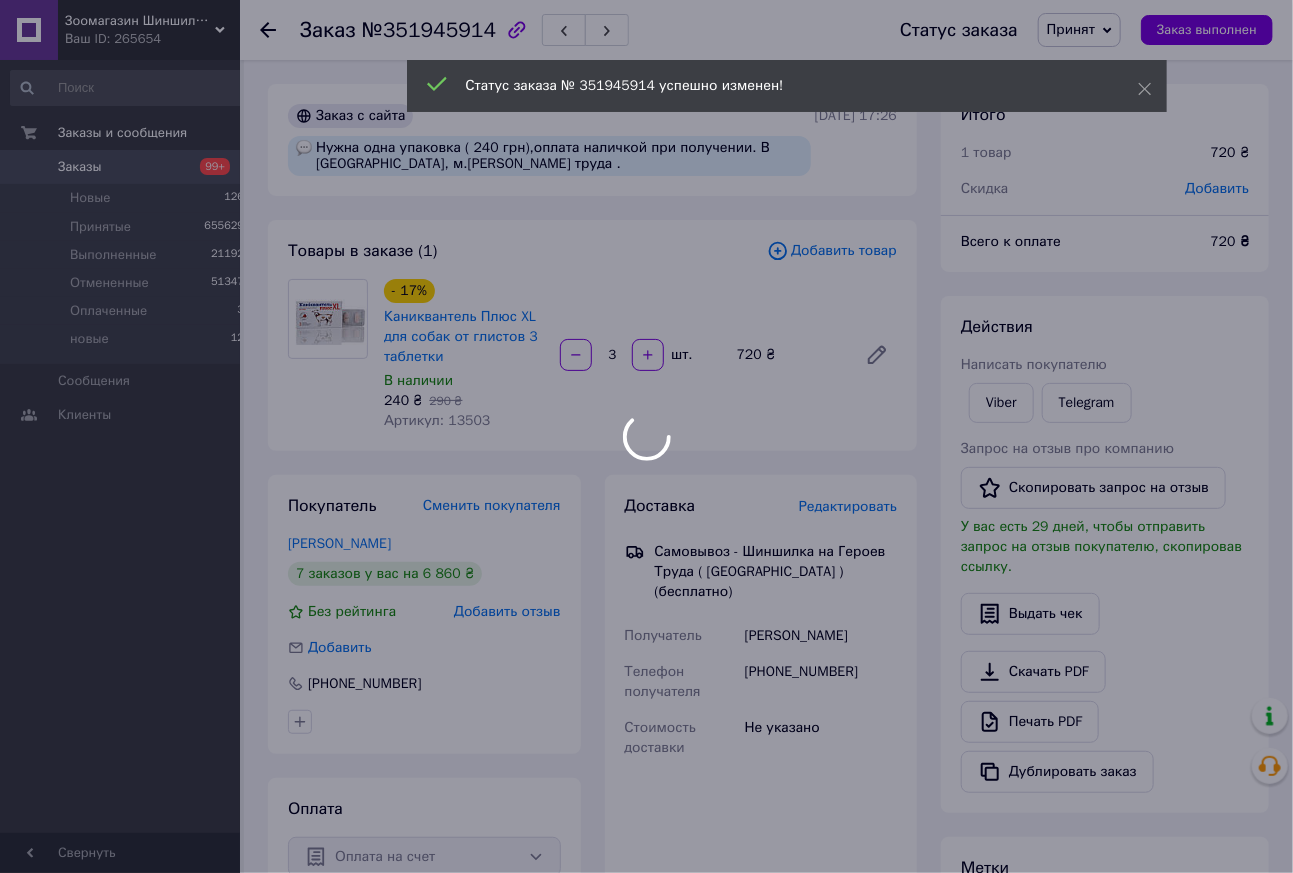 click at bounding box center (646, 436) 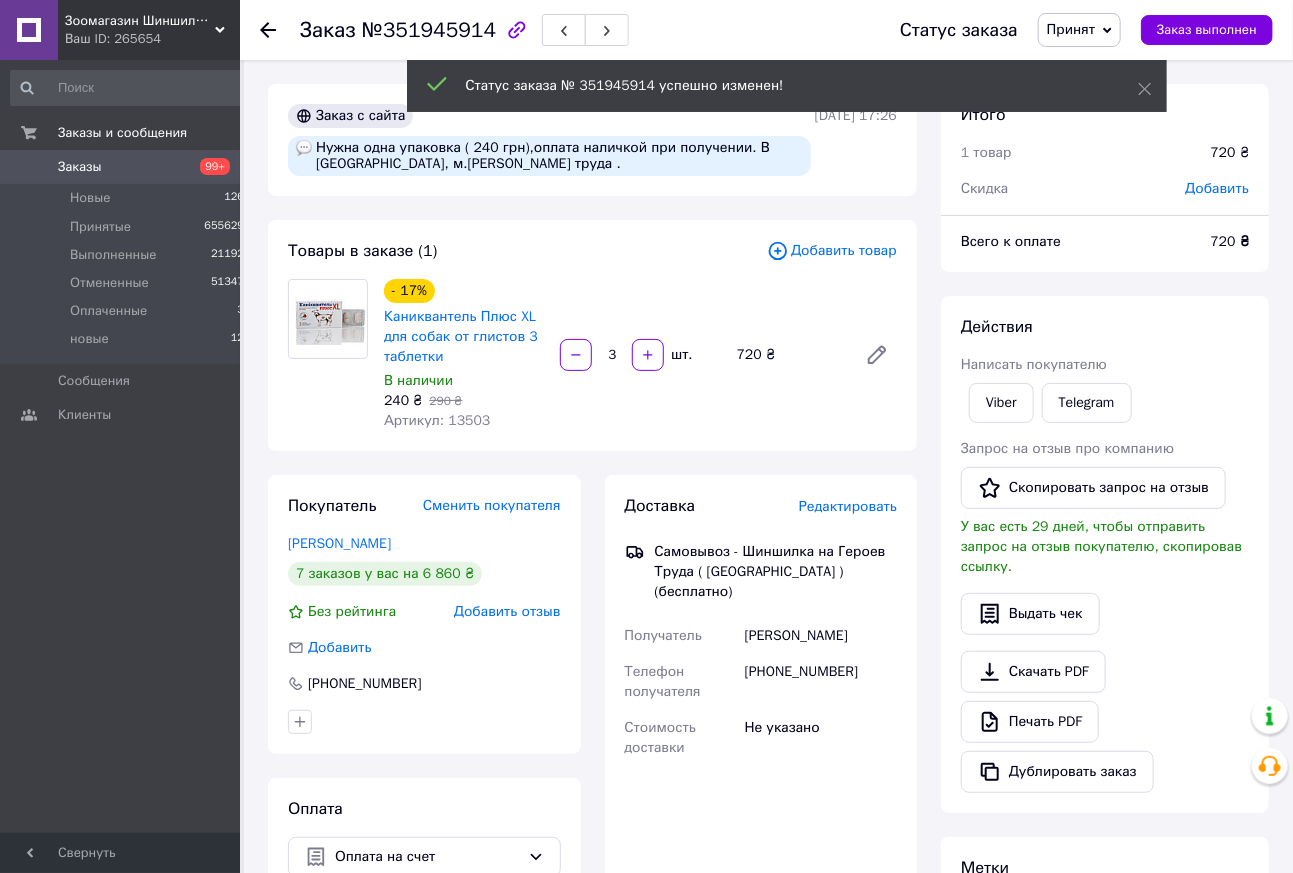 click on "Печать PDF" at bounding box center [1030, 722] 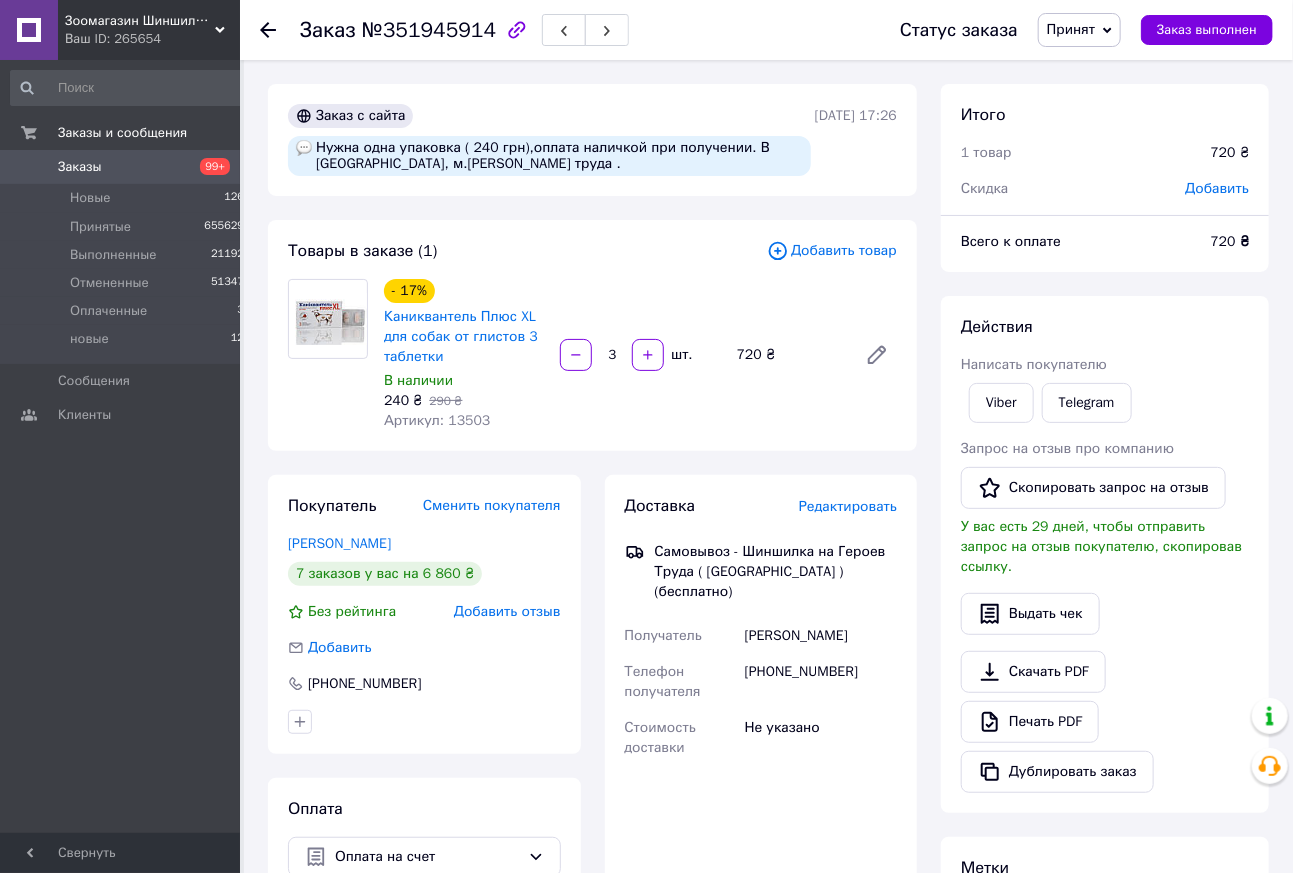 click 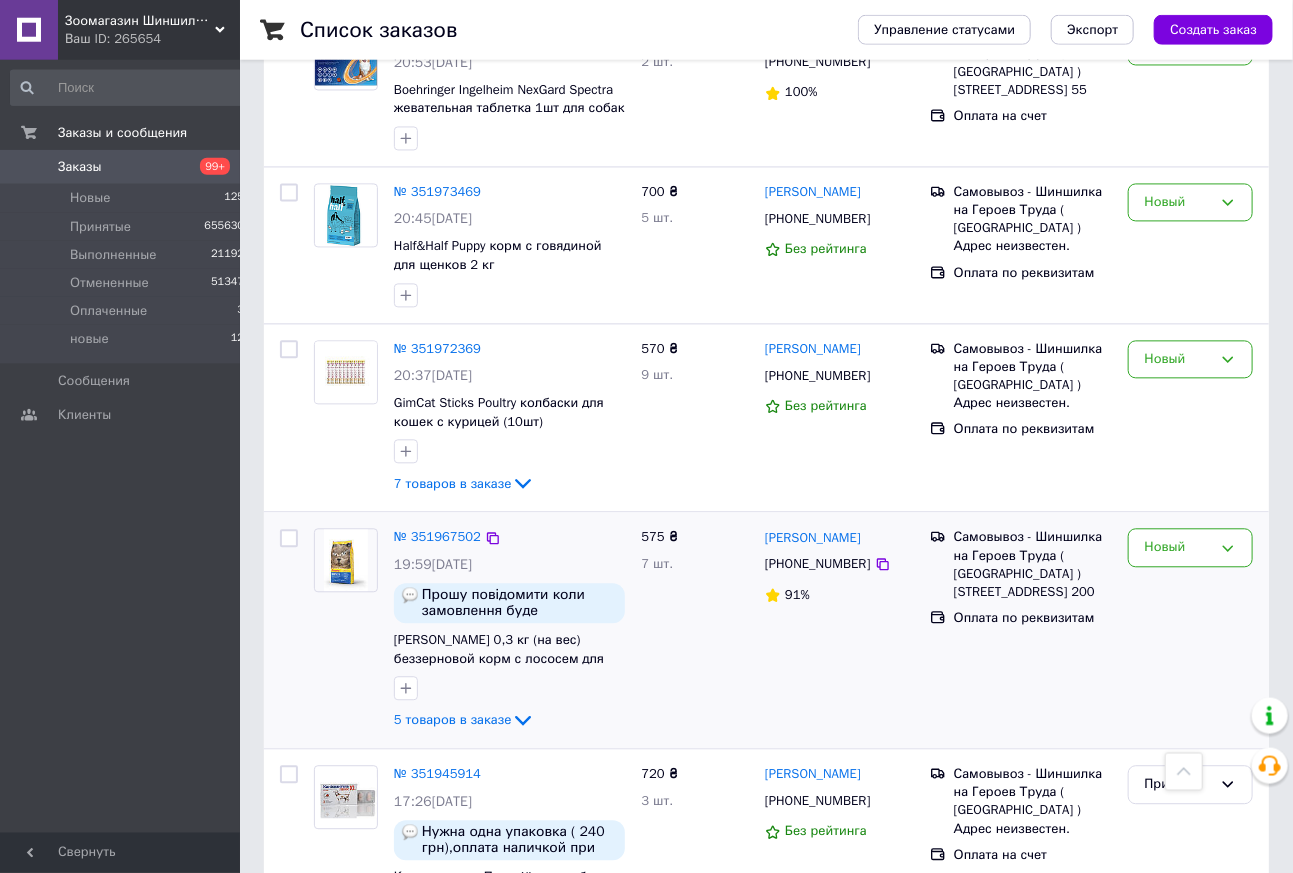 scroll, scrollTop: 2079, scrollLeft: 0, axis: vertical 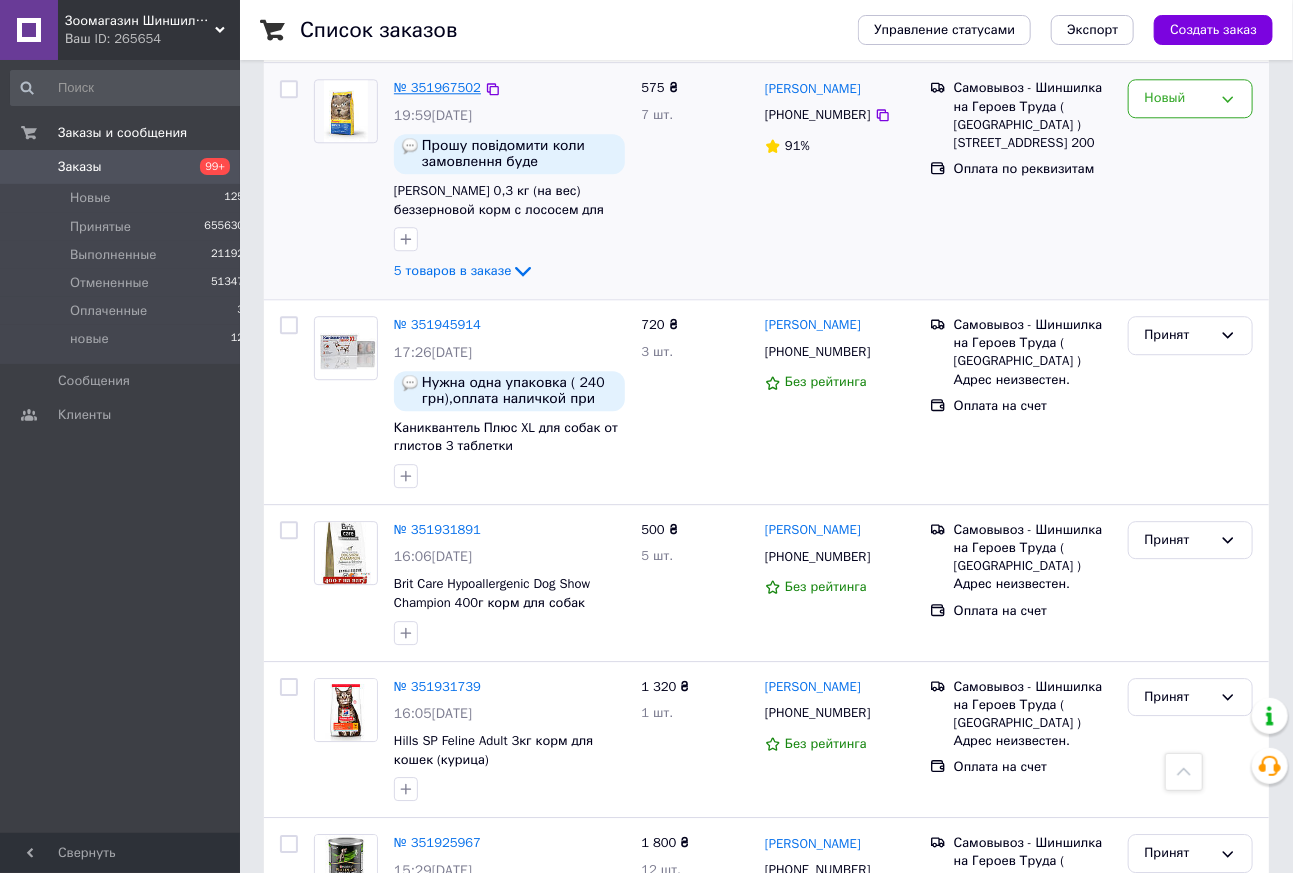 click on "№ 351967502" at bounding box center [437, 87] 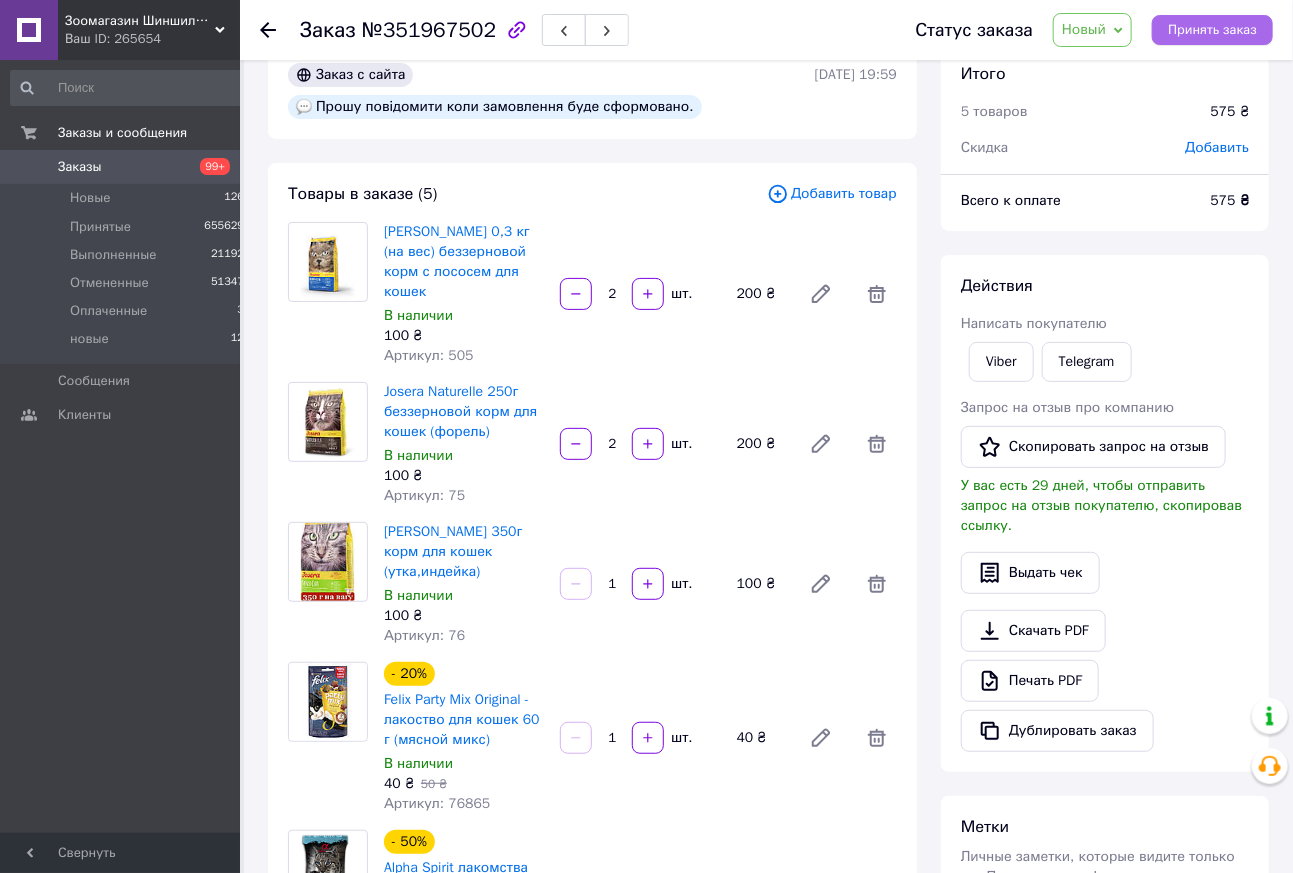 click on "Принять заказ" at bounding box center [1212, 30] 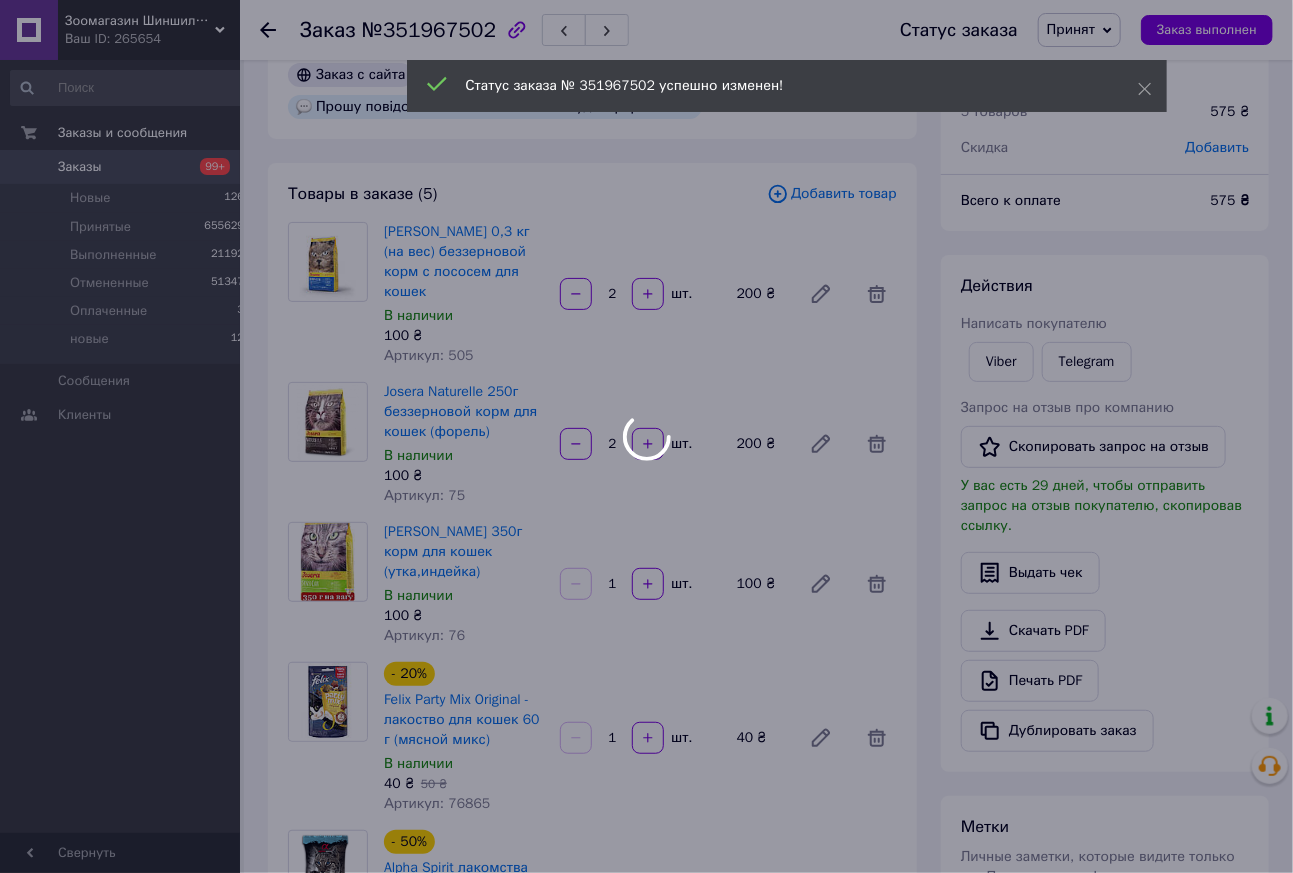 click at bounding box center [646, 436] 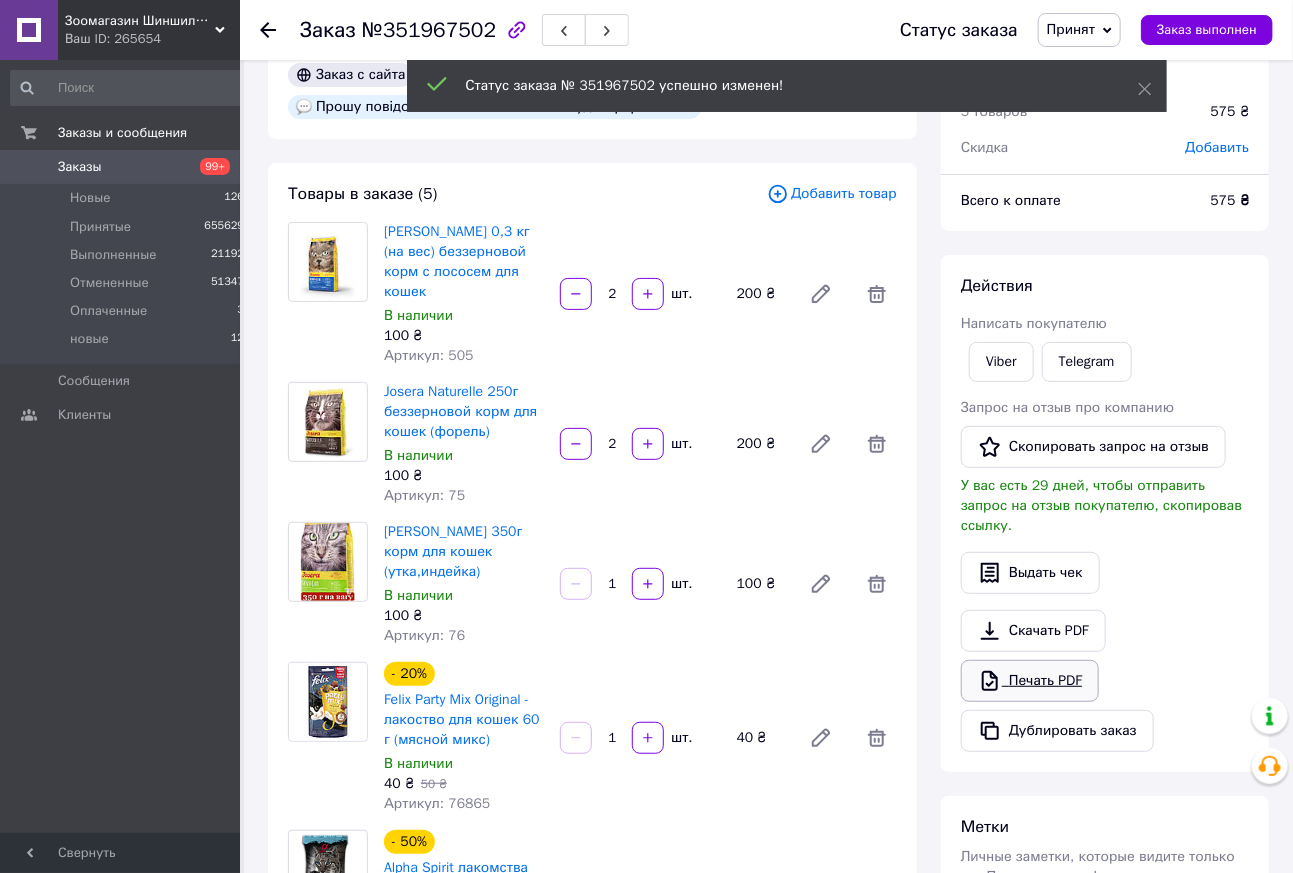 click on "Печать PDF" at bounding box center (1030, 681) 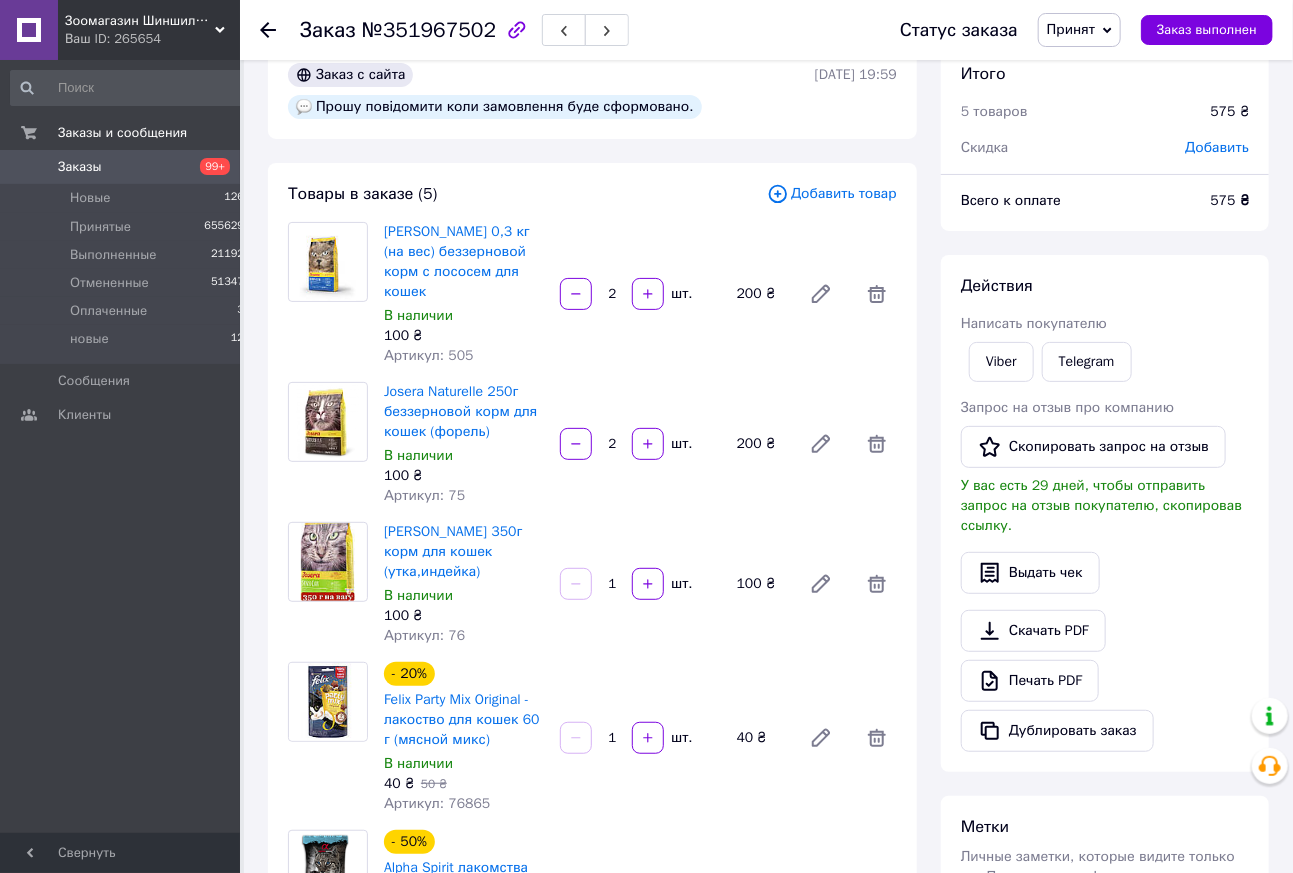 click 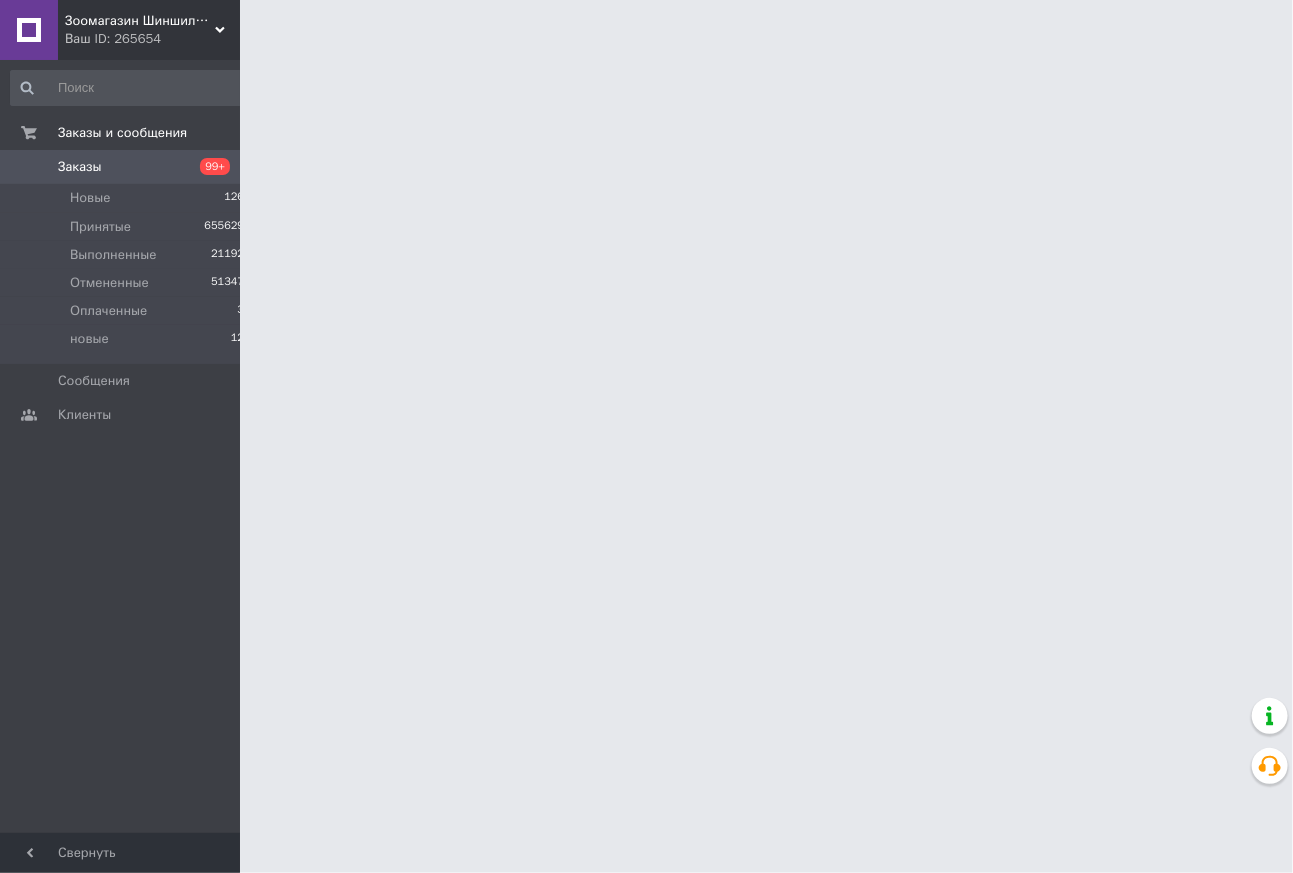 scroll, scrollTop: 0, scrollLeft: 0, axis: both 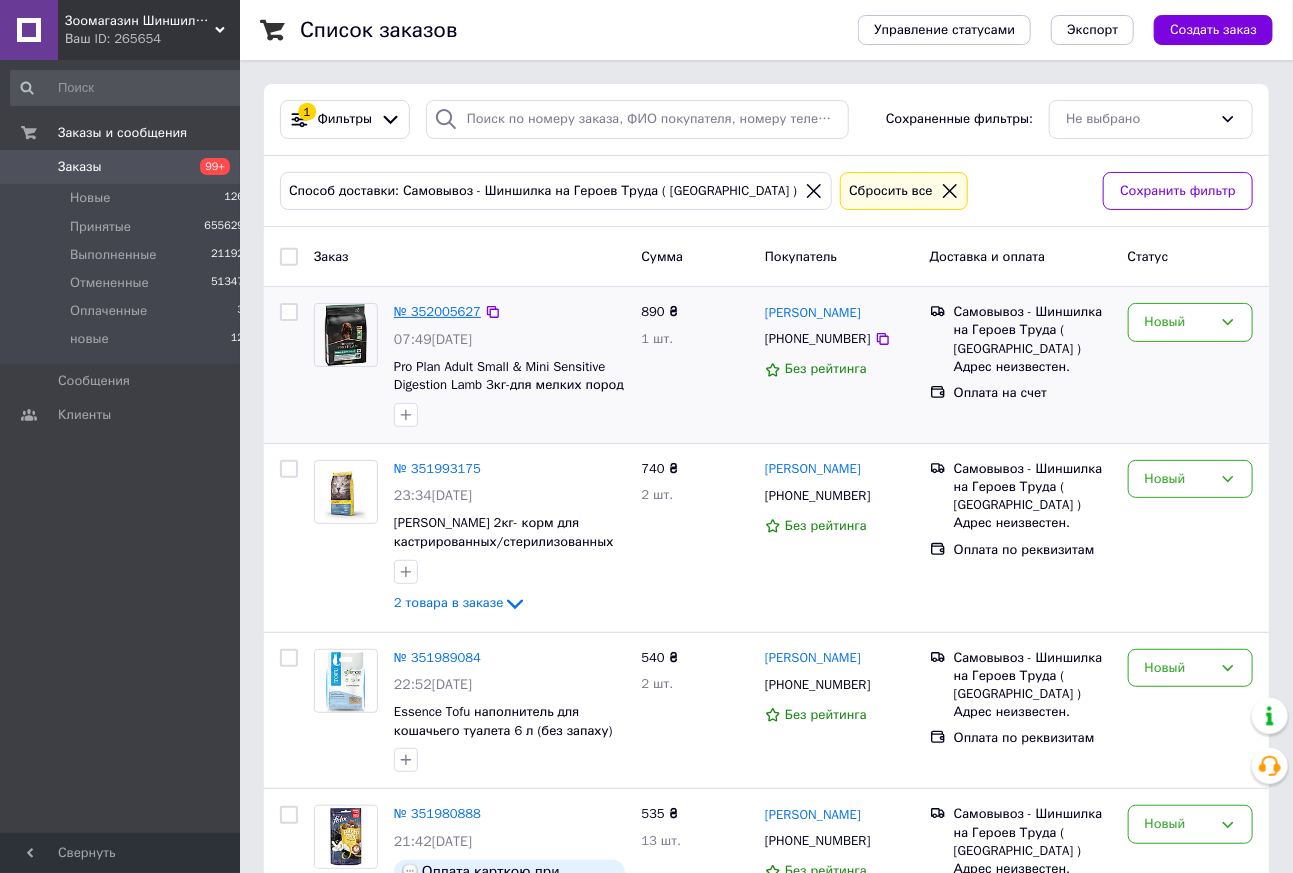 click on "№ 352005627" at bounding box center [437, 311] 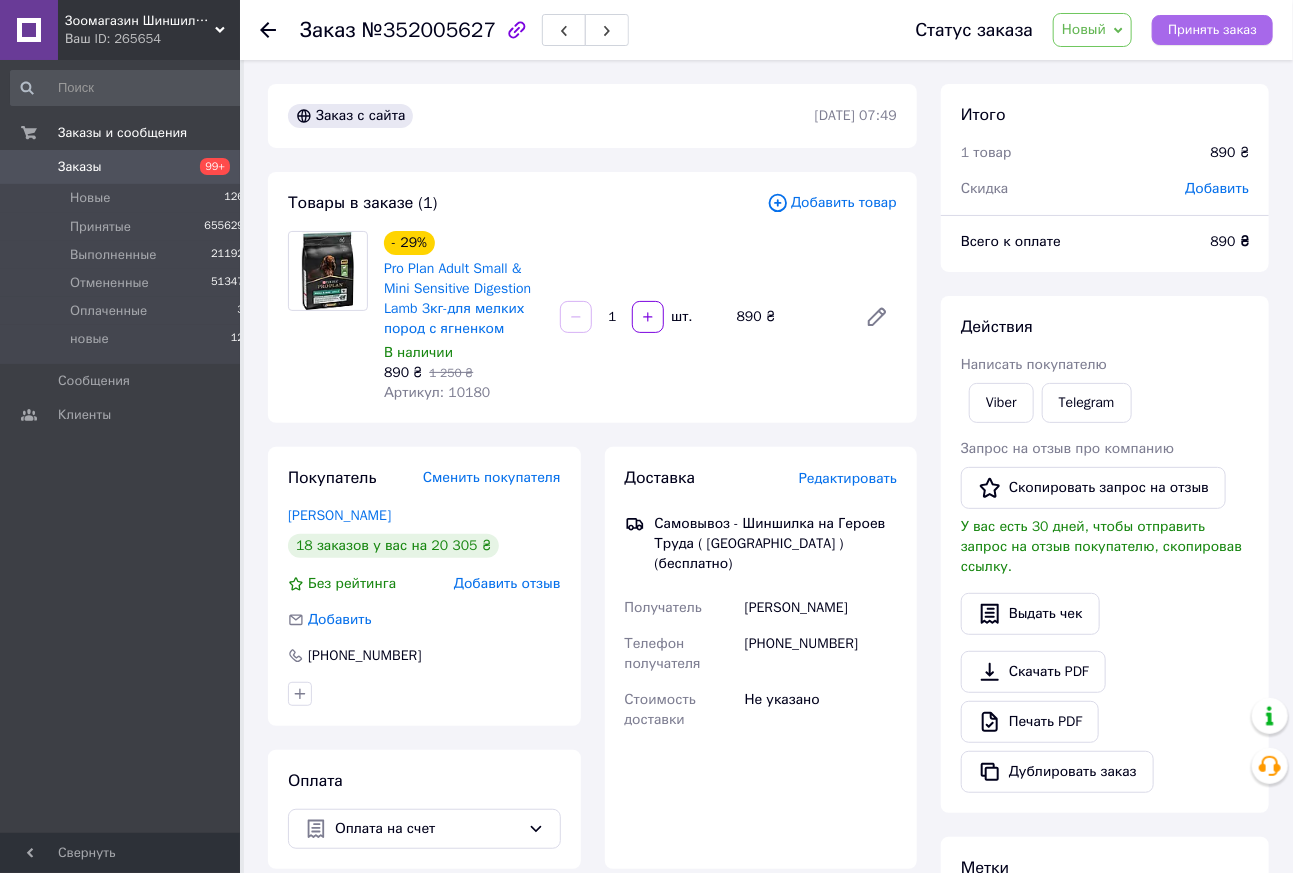 click on "Принять заказ" at bounding box center [1212, 30] 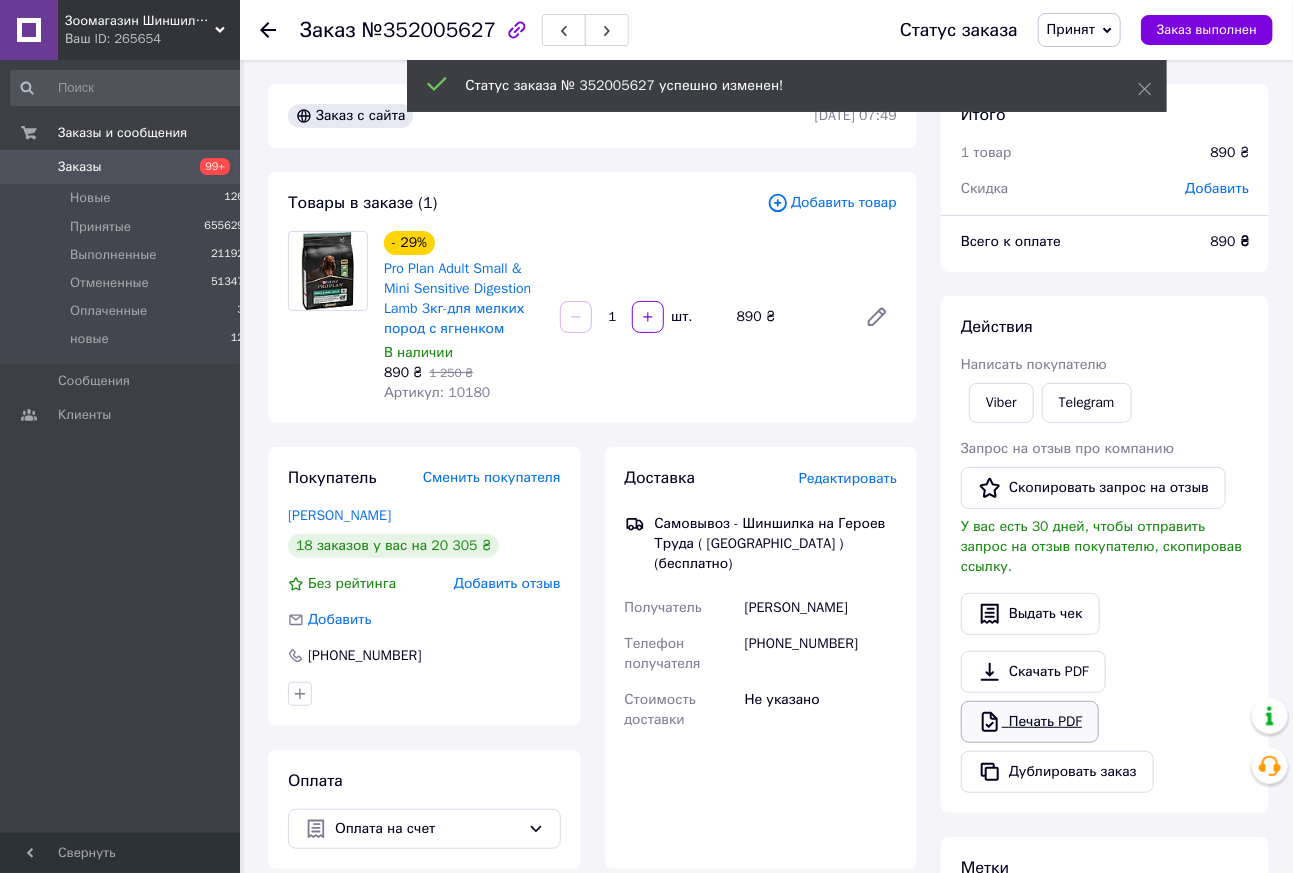click on "Печать PDF" at bounding box center [1030, 722] 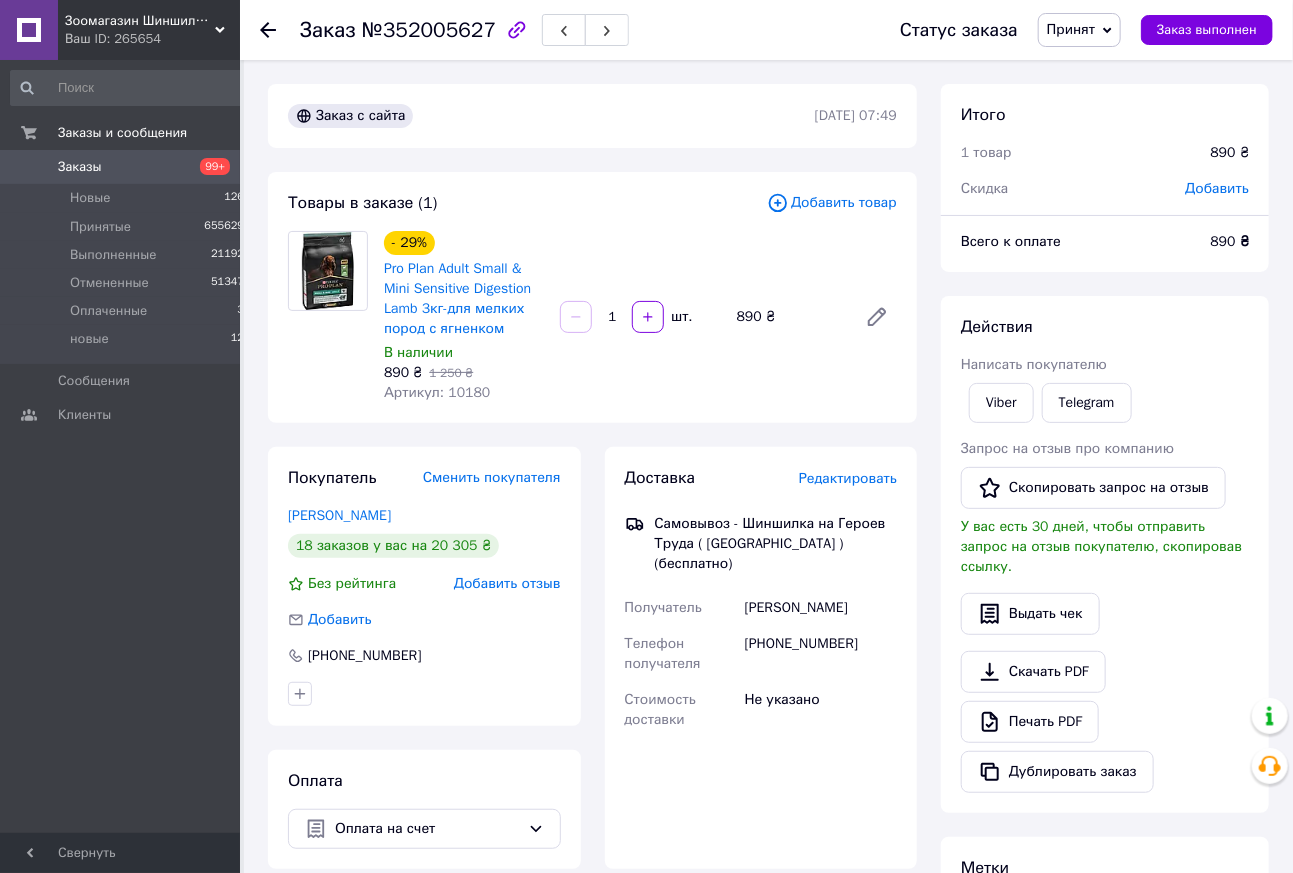 click 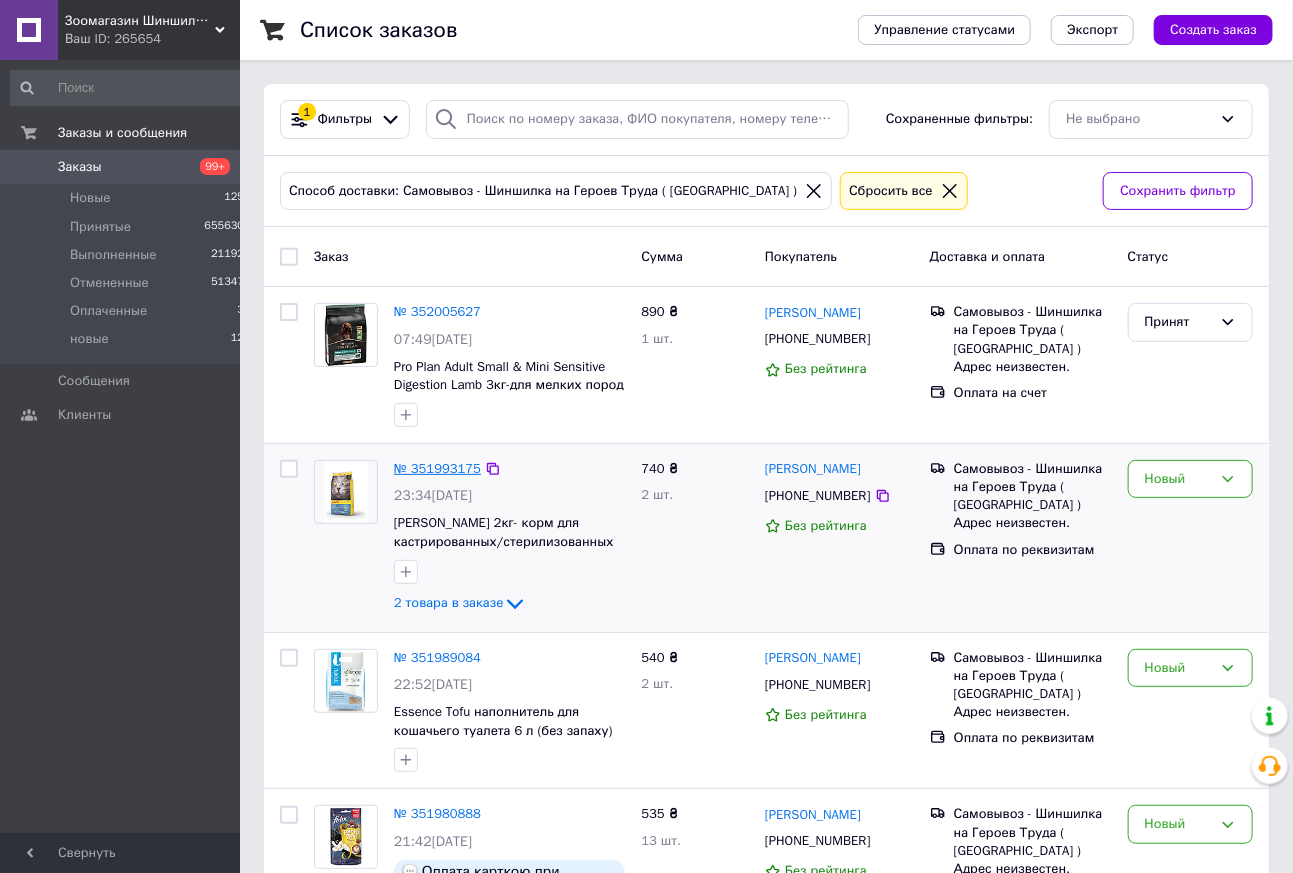 click on "№ 351993175" at bounding box center (437, 468) 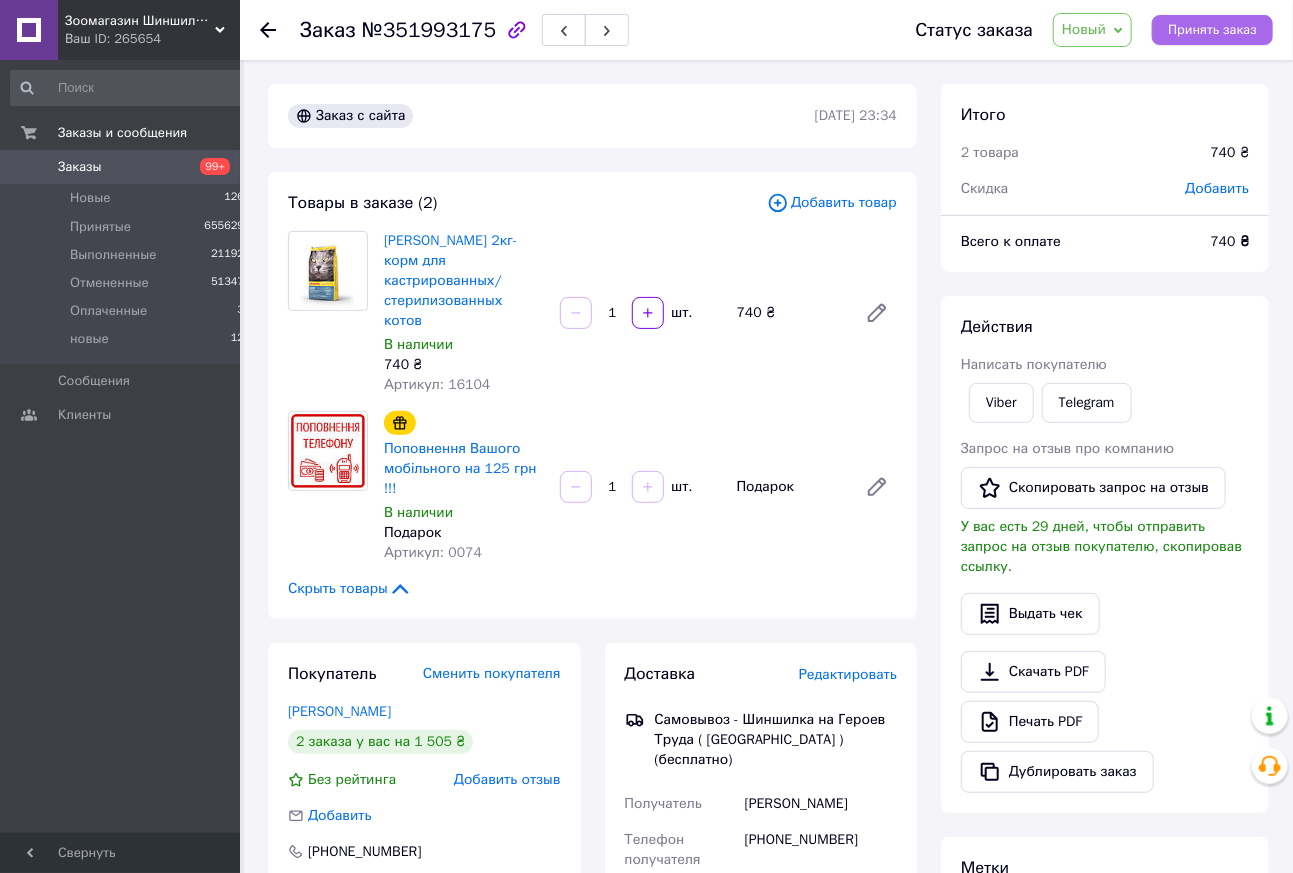 click on "Принять заказ" at bounding box center (1212, 30) 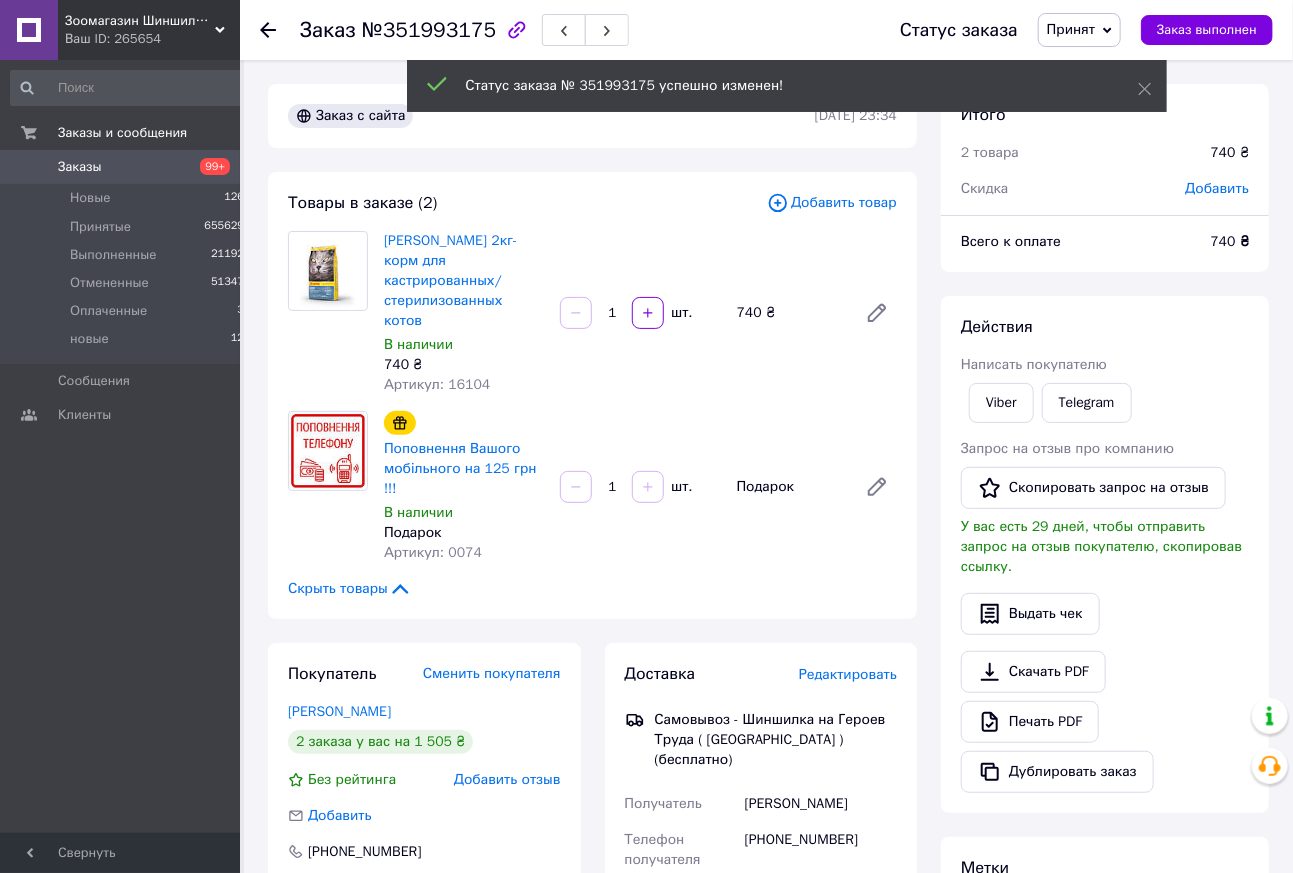 click on "Печать PDF" at bounding box center [1030, 722] 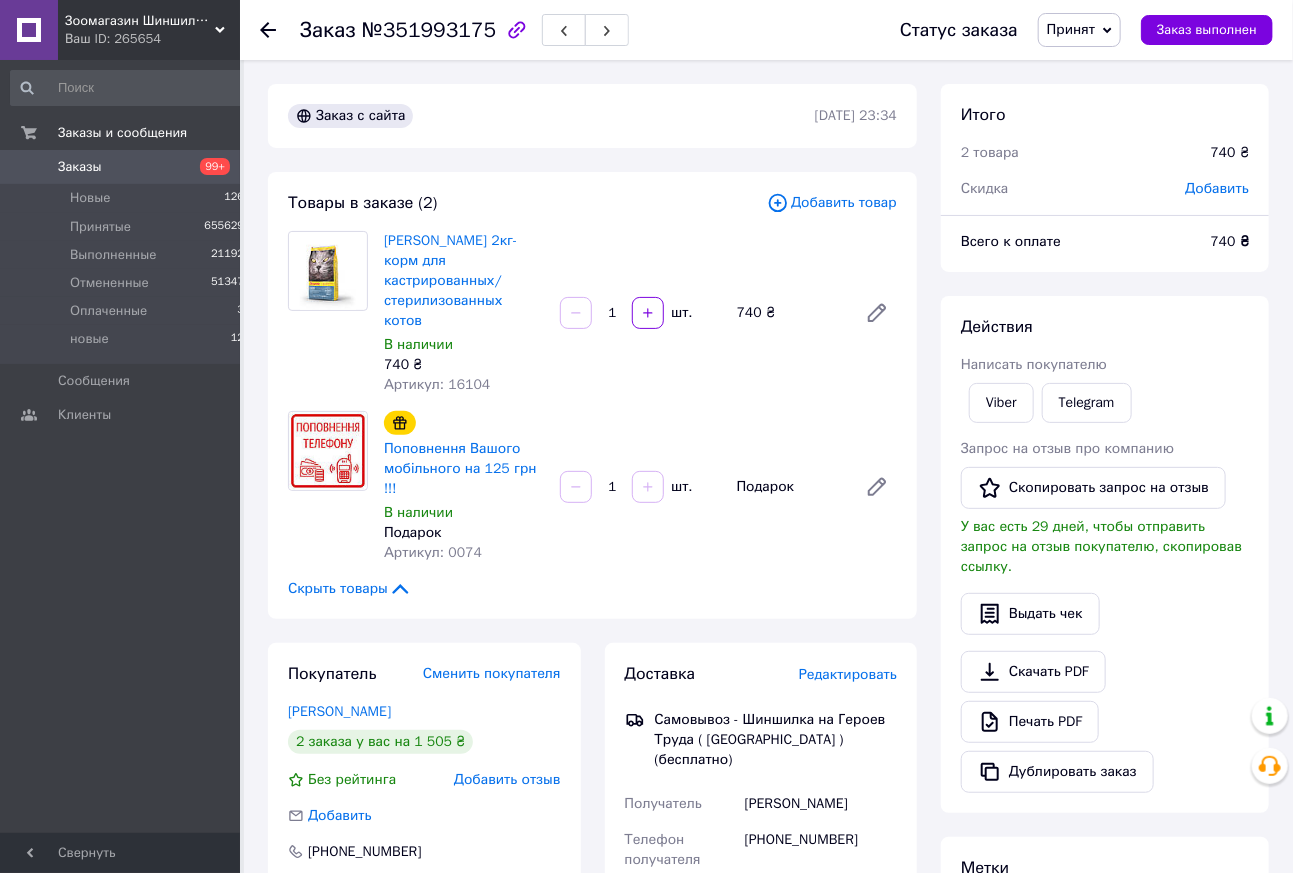 click 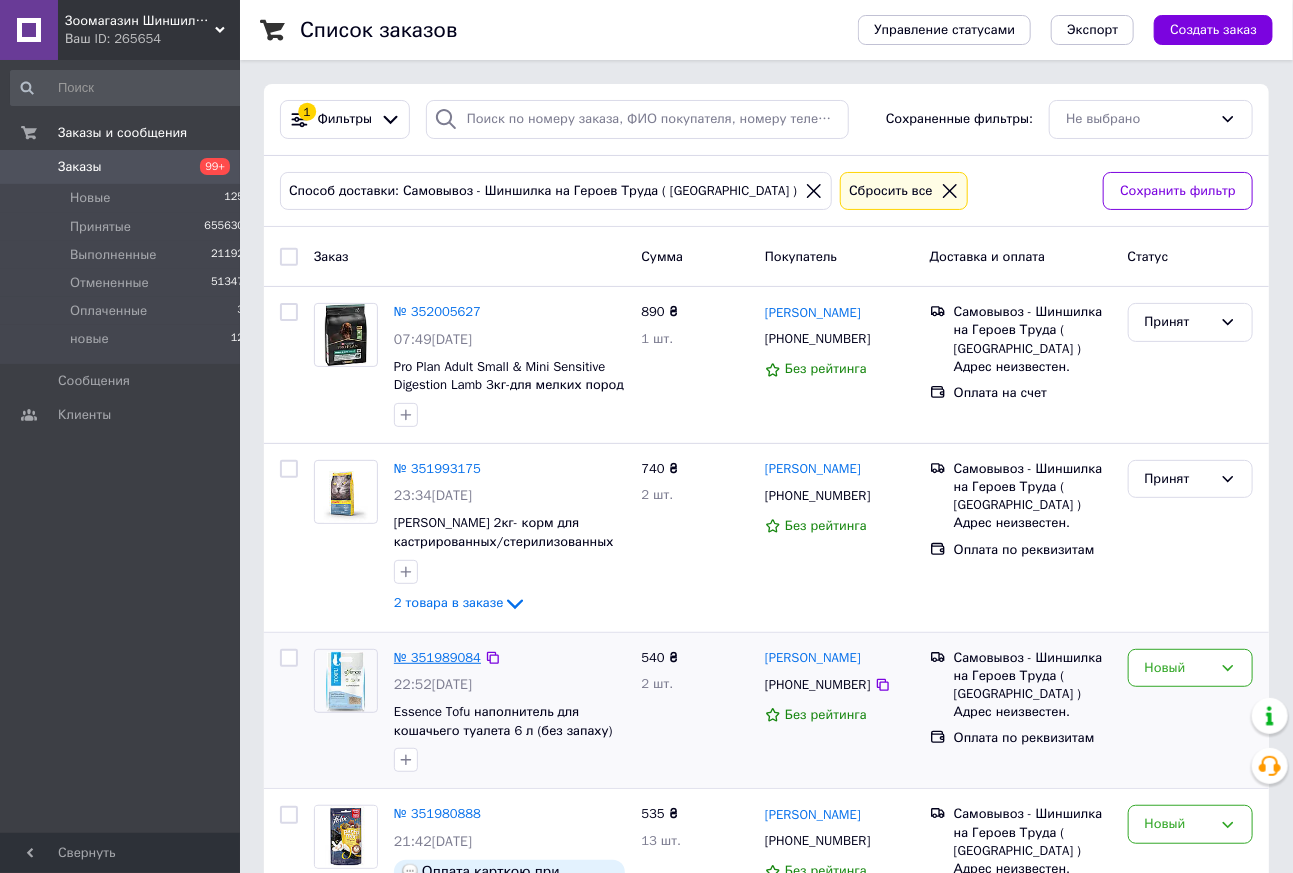 click on "№ 351989084" at bounding box center (437, 657) 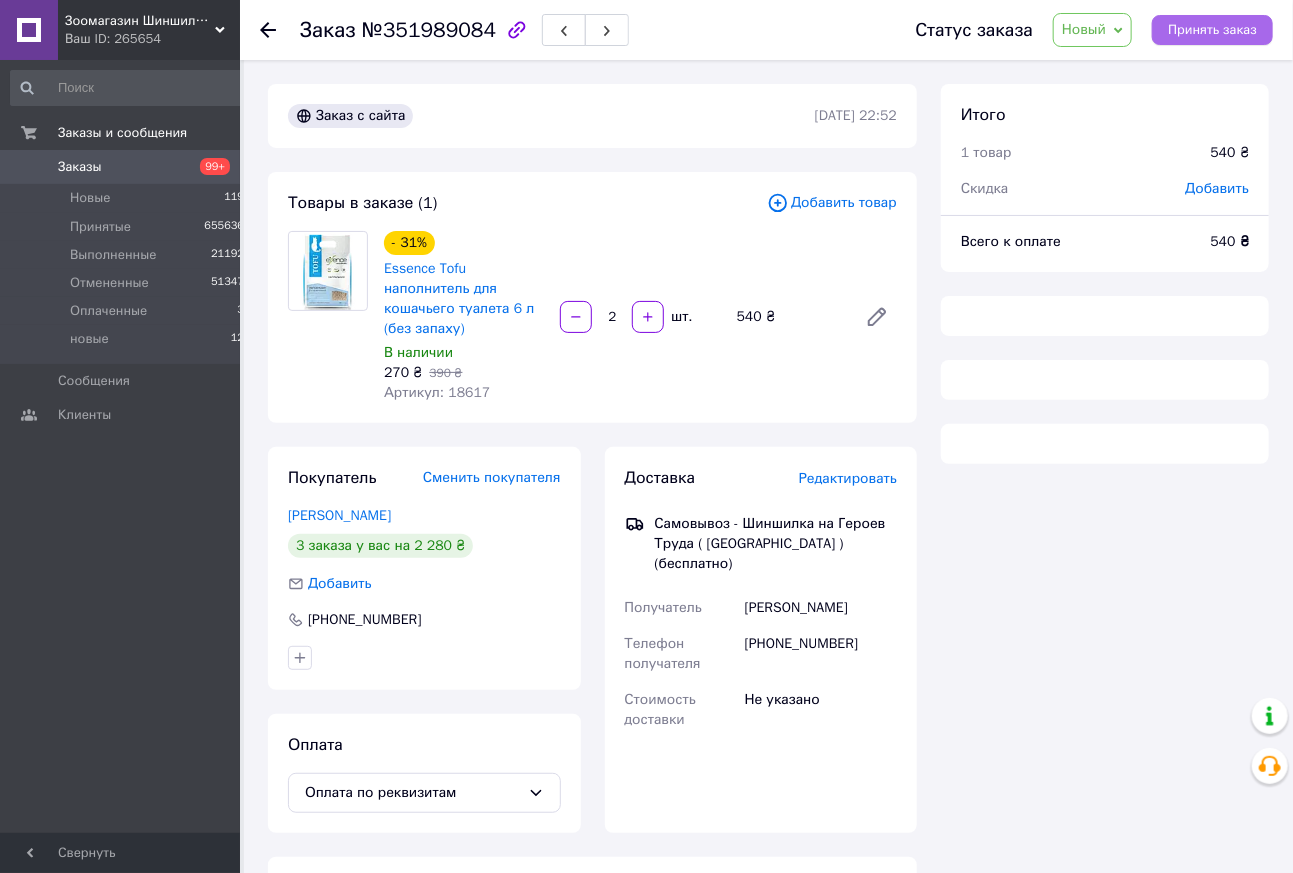 click on "Принять заказ" at bounding box center (1212, 30) 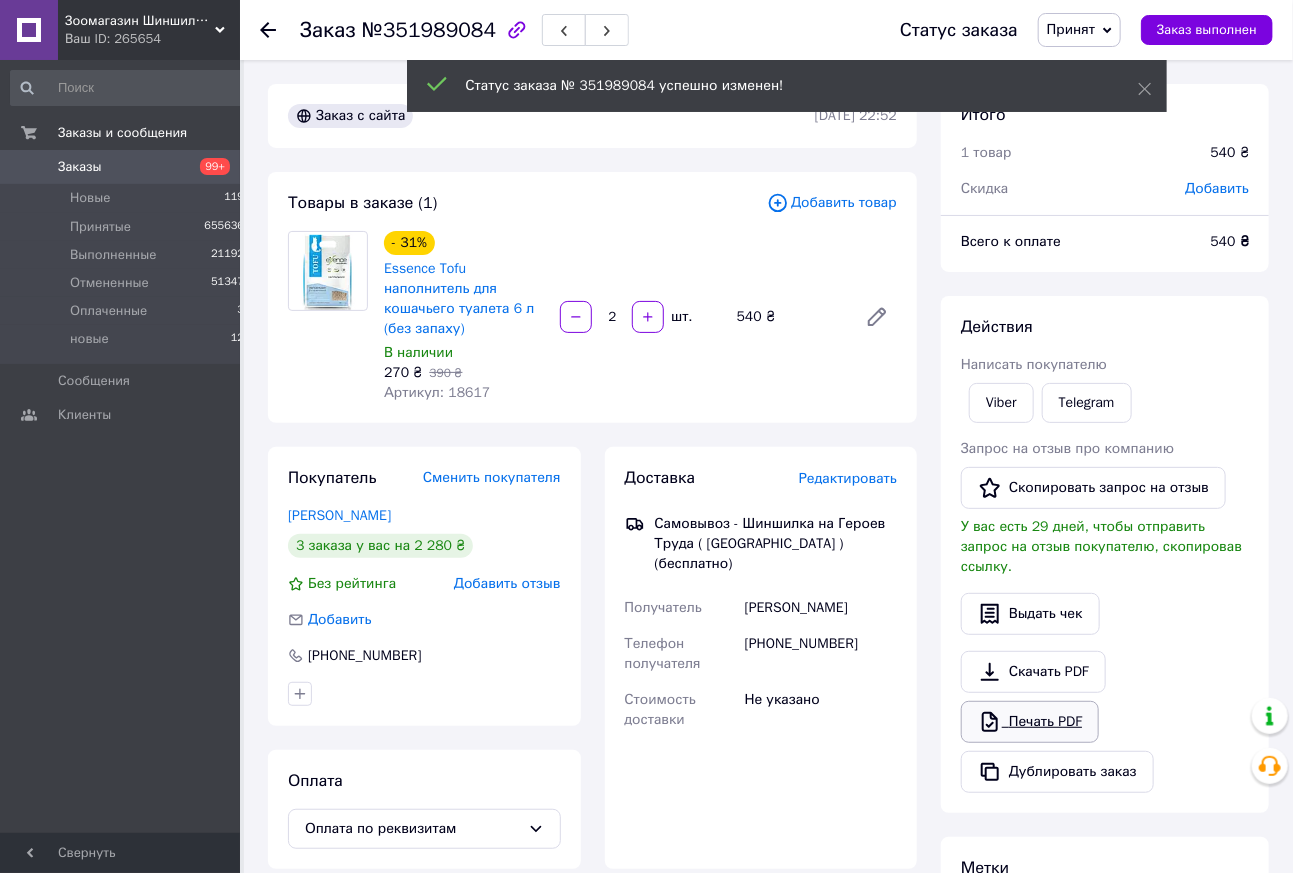 click on "Печать PDF" at bounding box center [1030, 722] 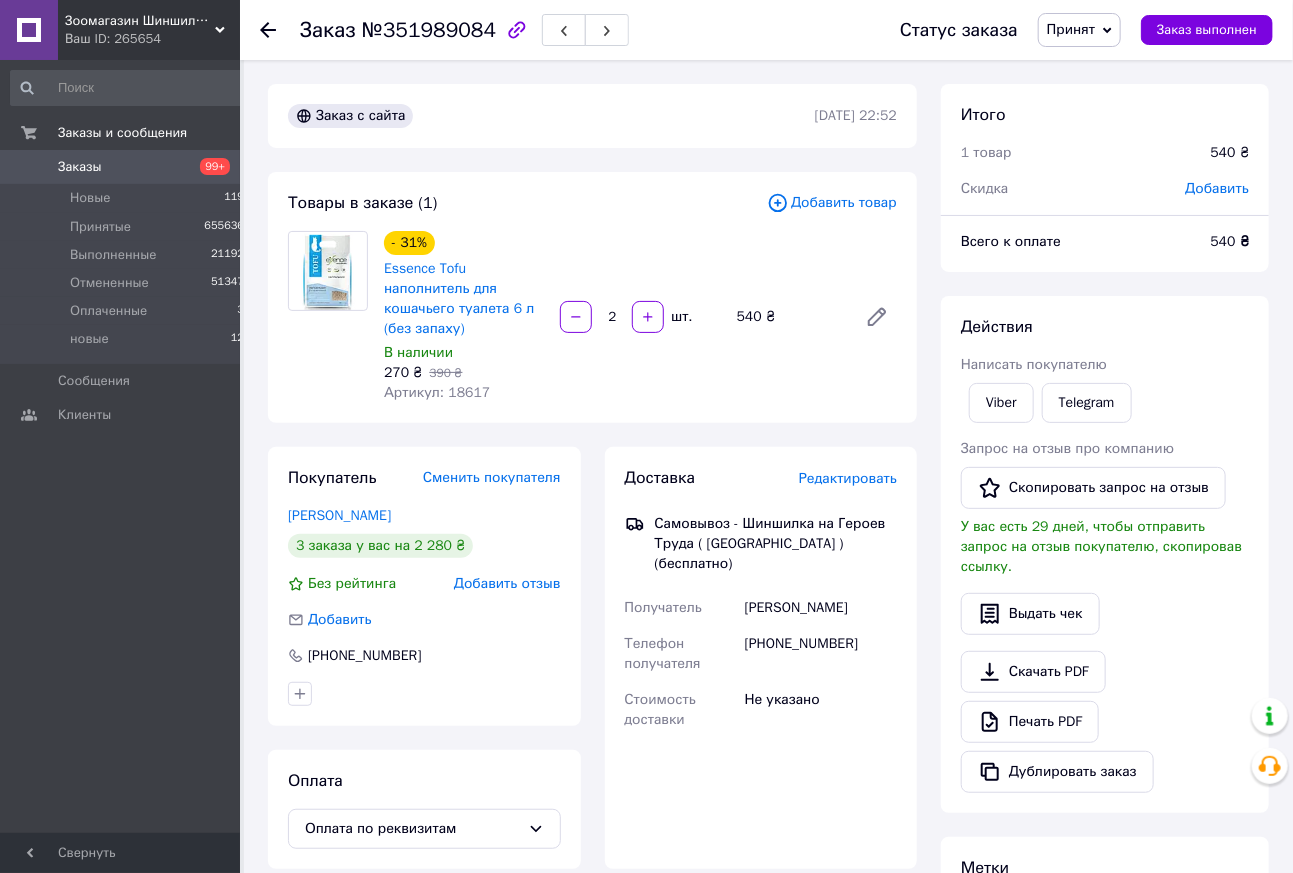 drag, startPoint x: 267, startPoint y: 32, endPoint x: 277, endPoint y: 37, distance: 11.18034 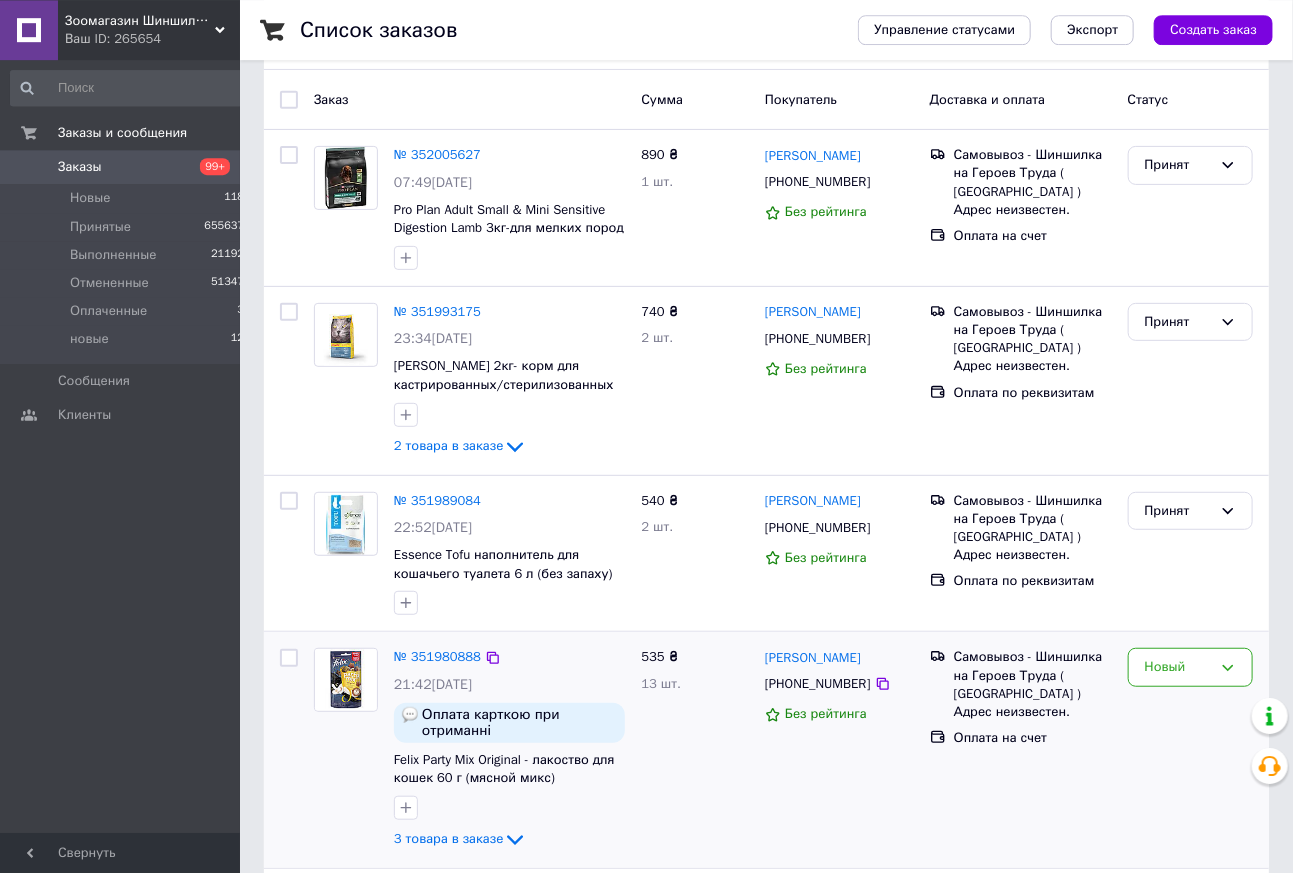 scroll, scrollTop: 231, scrollLeft: 0, axis: vertical 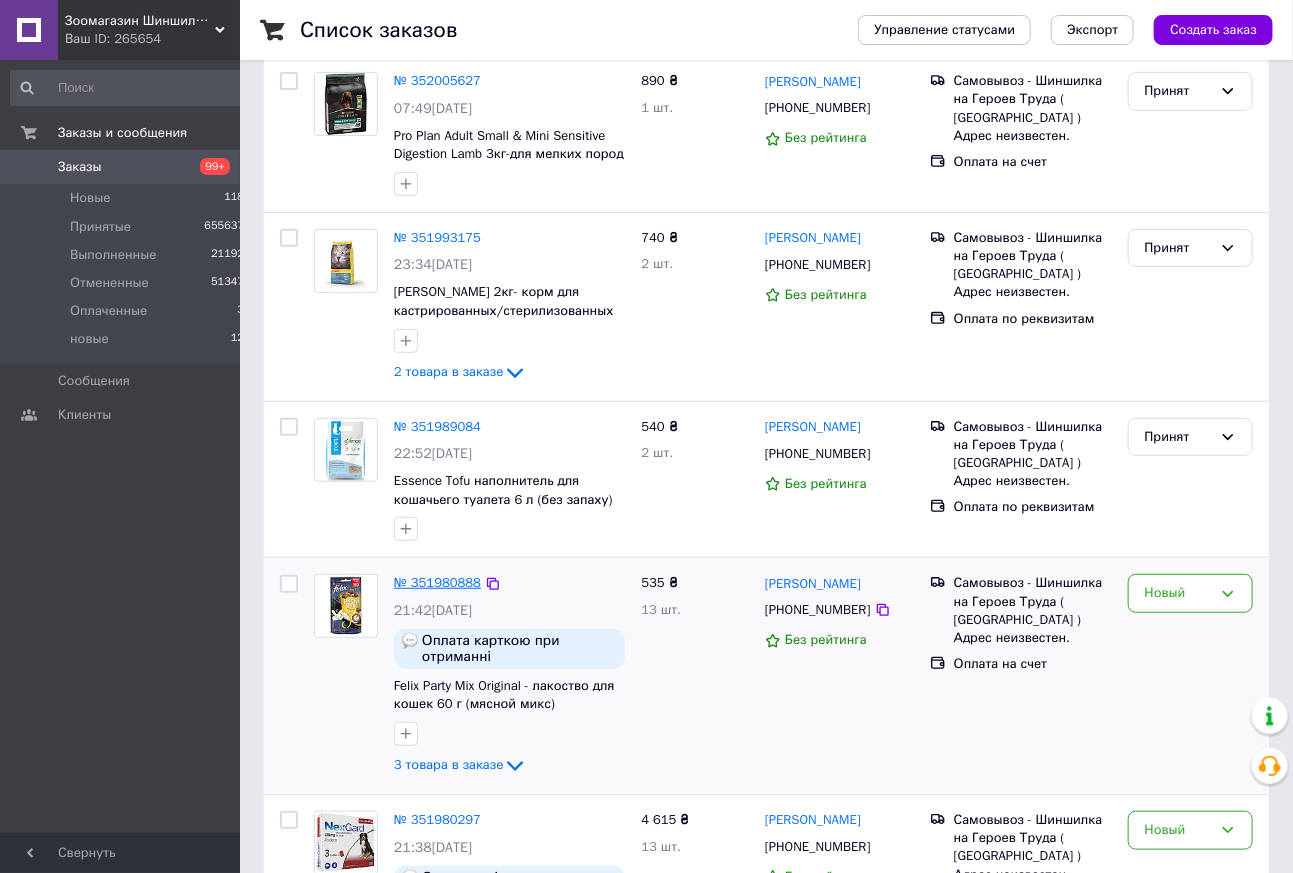 click on "№ 351980888" at bounding box center (437, 582) 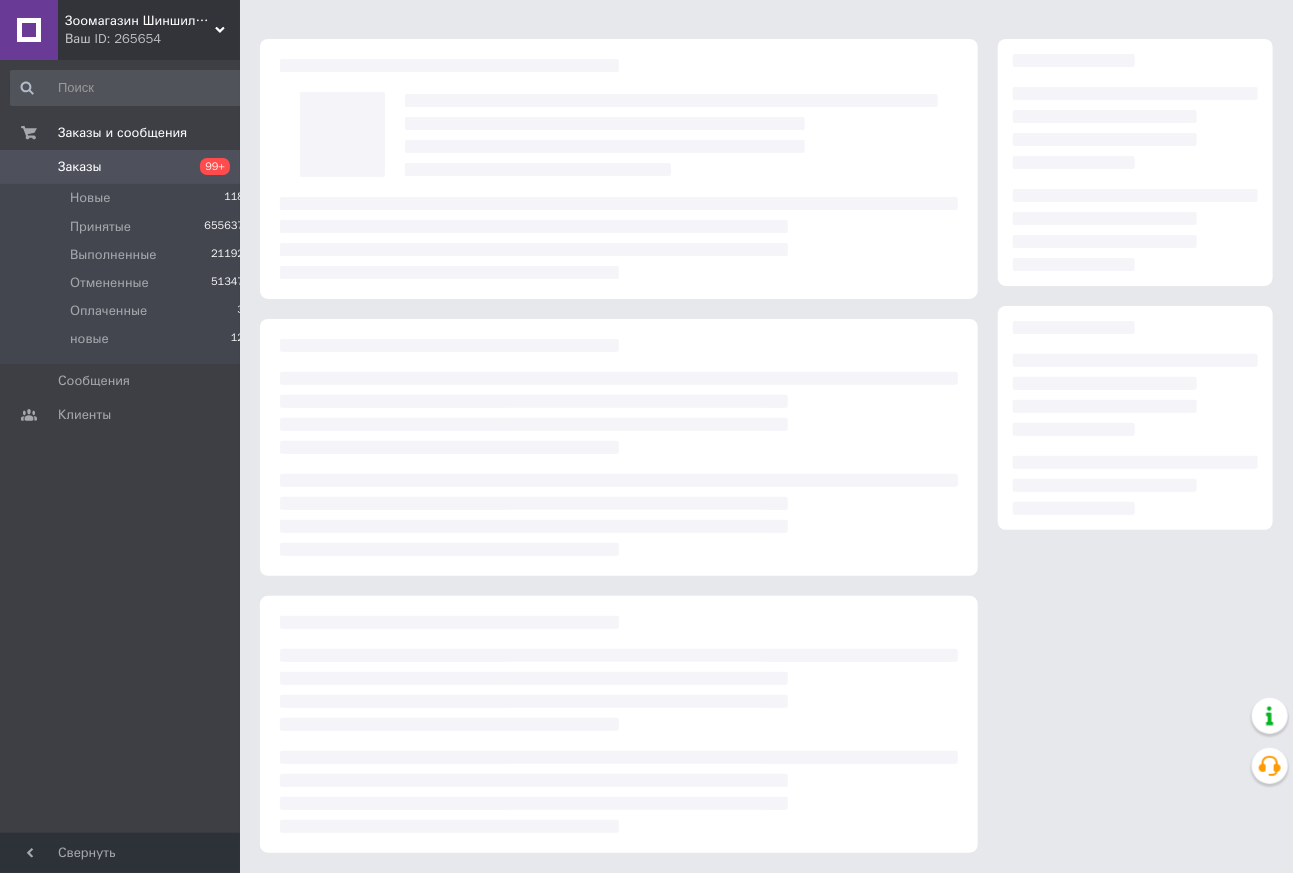 scroll, scrollTop: 41, scrollLeft: 0, axis: vertical 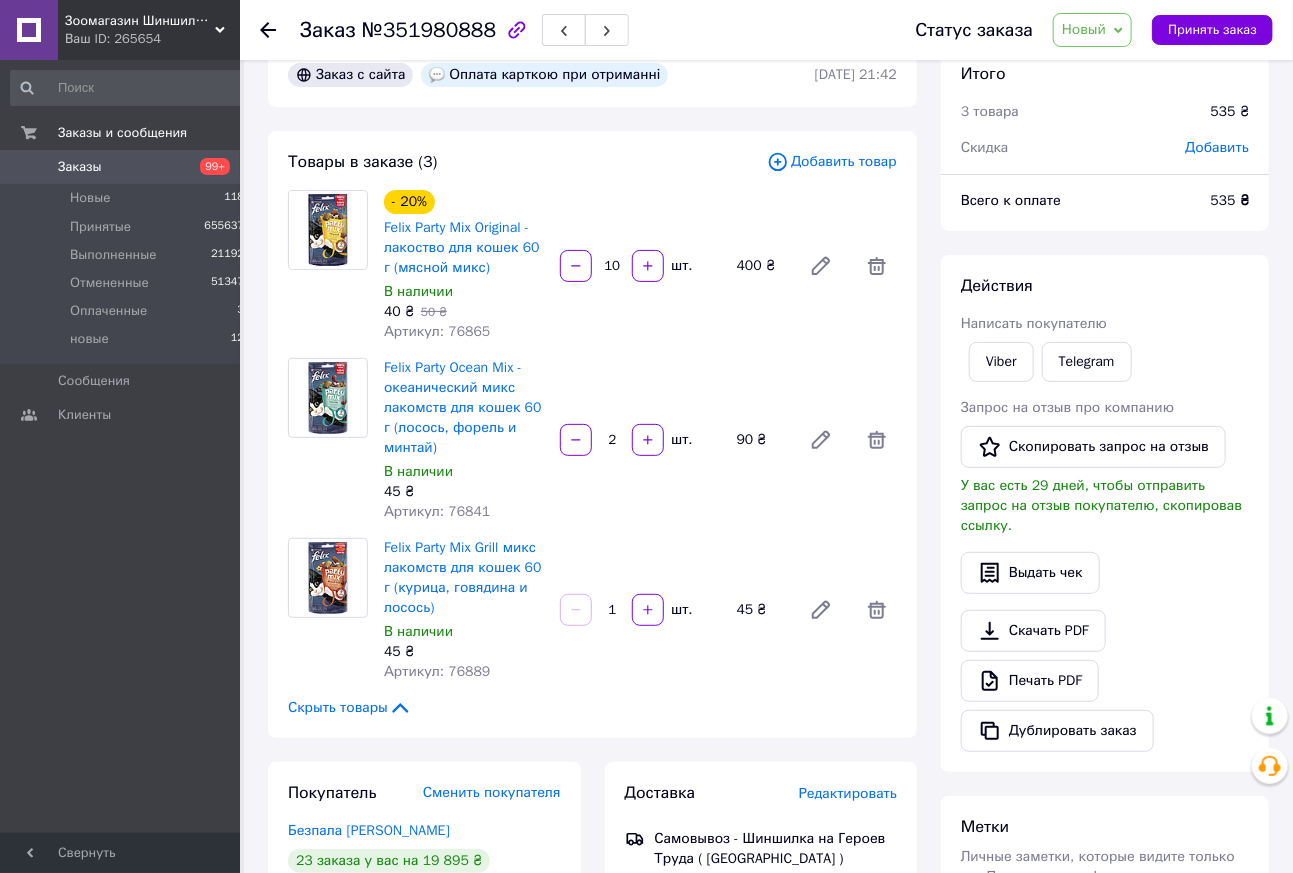 drag, startPoint x: 1205, startPoint y: 30, endPoint x: 1189, endPoint y: 101, distance: 72.780495 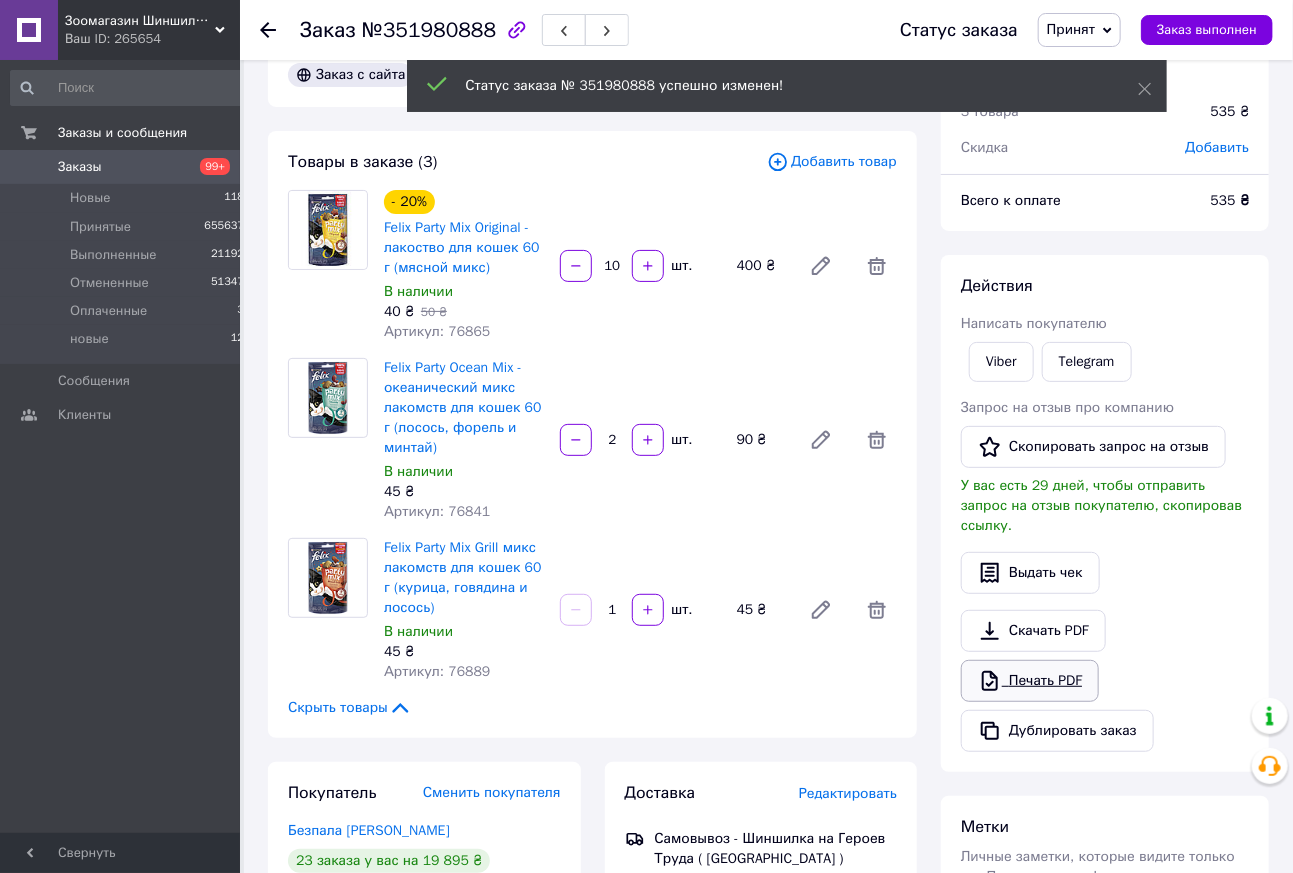 click on "Печать PDF" at bounding box center (1030, 681) 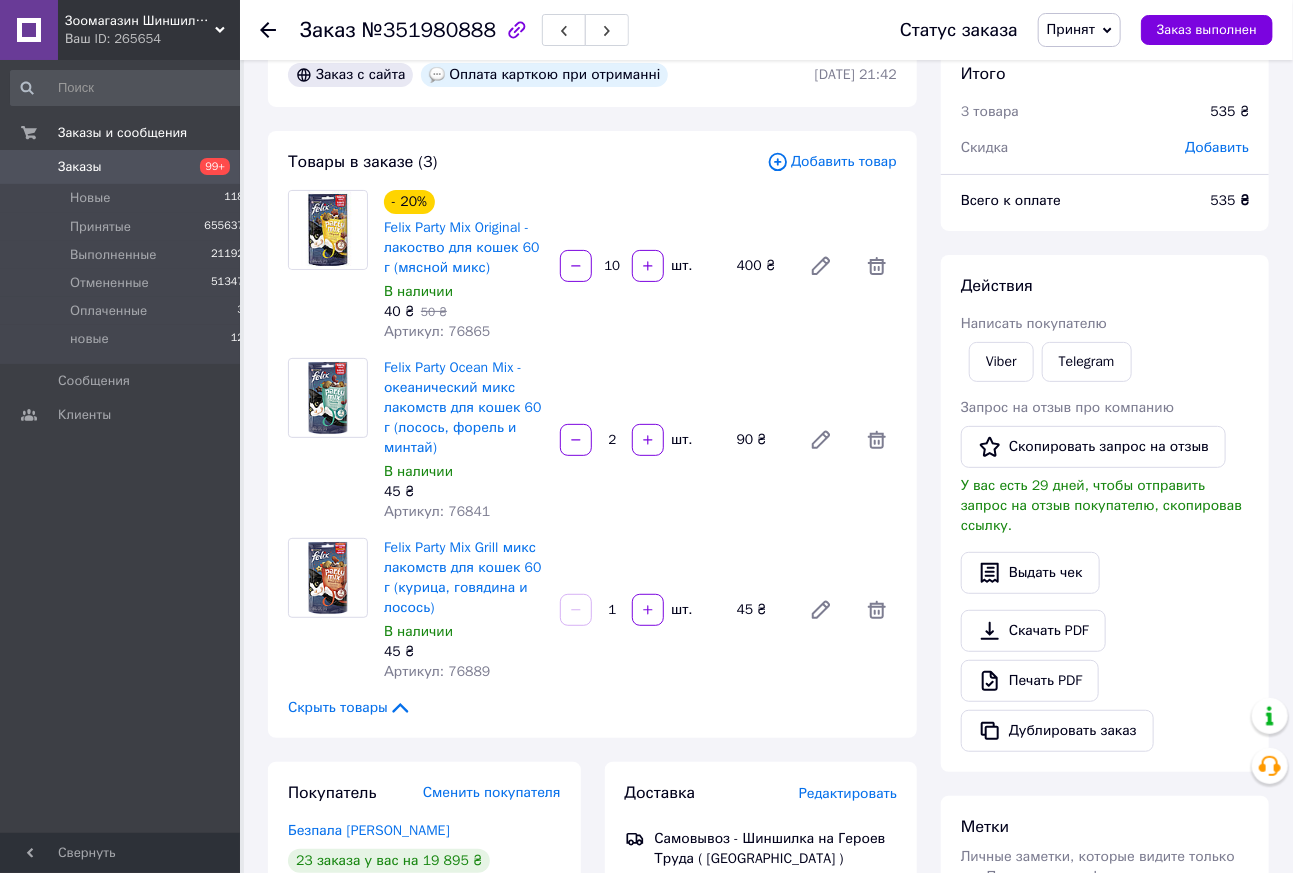 click 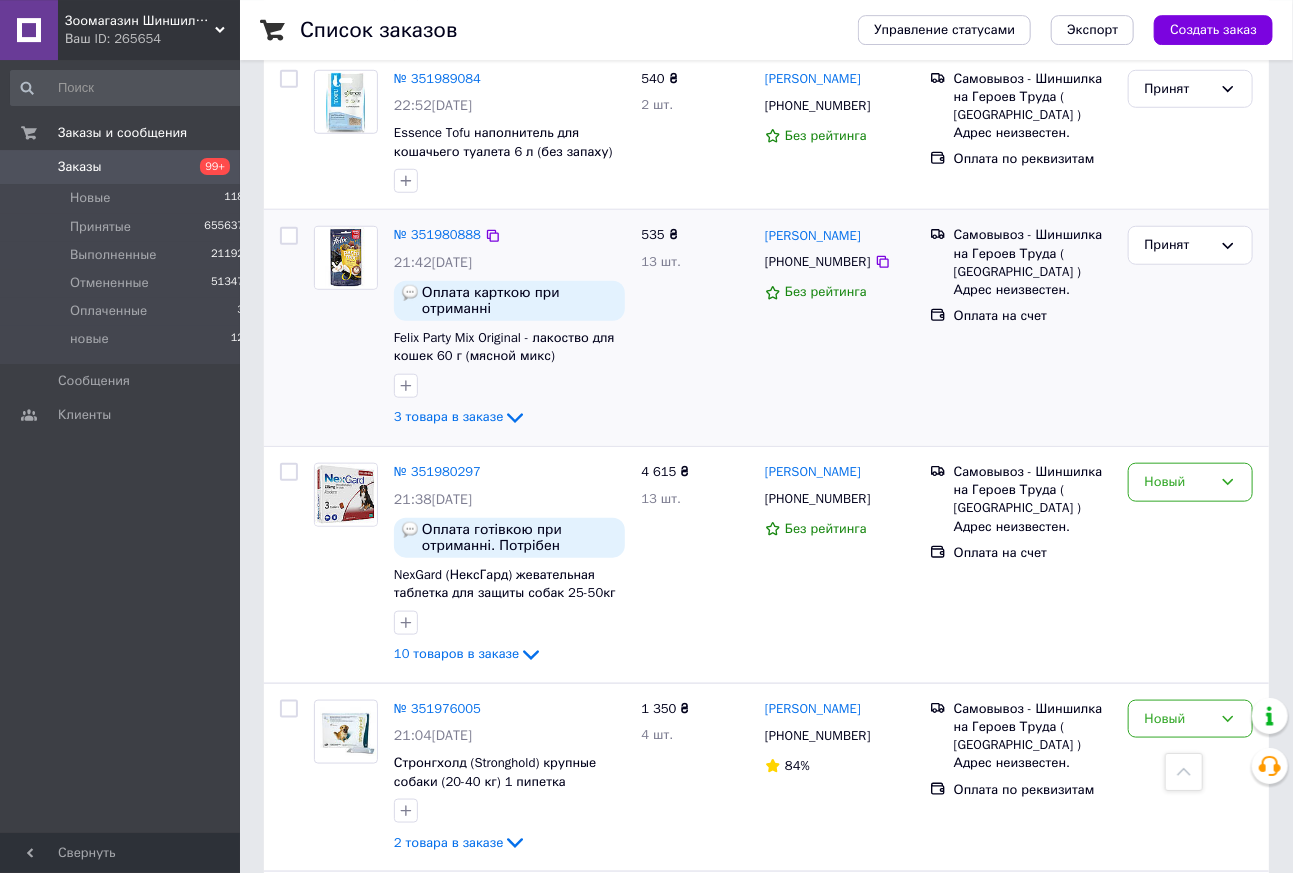 scroll, scrollTop: 693, scrollLeft: 0, axis: vertical 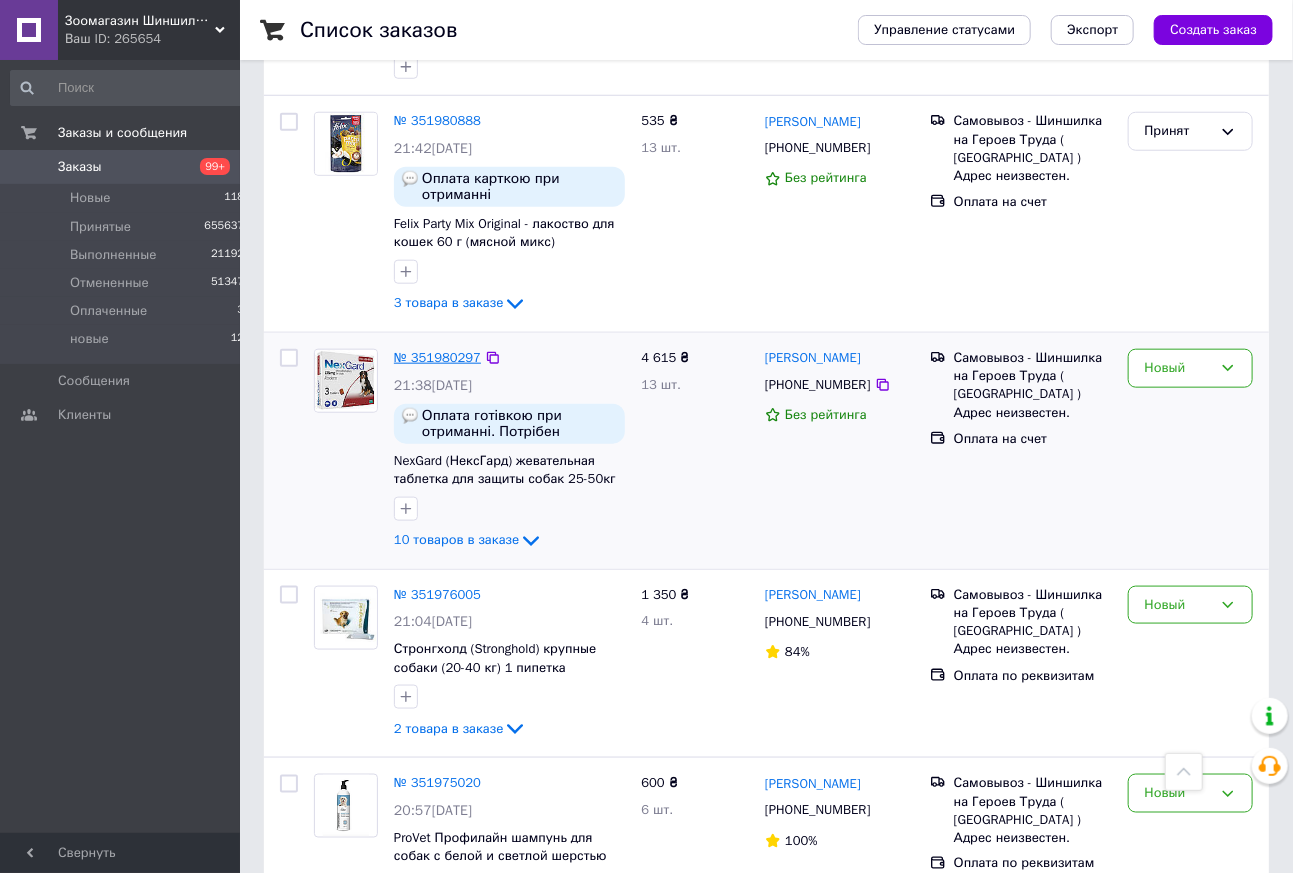 click on "№ 351980297" at bounding box center (437, 357) 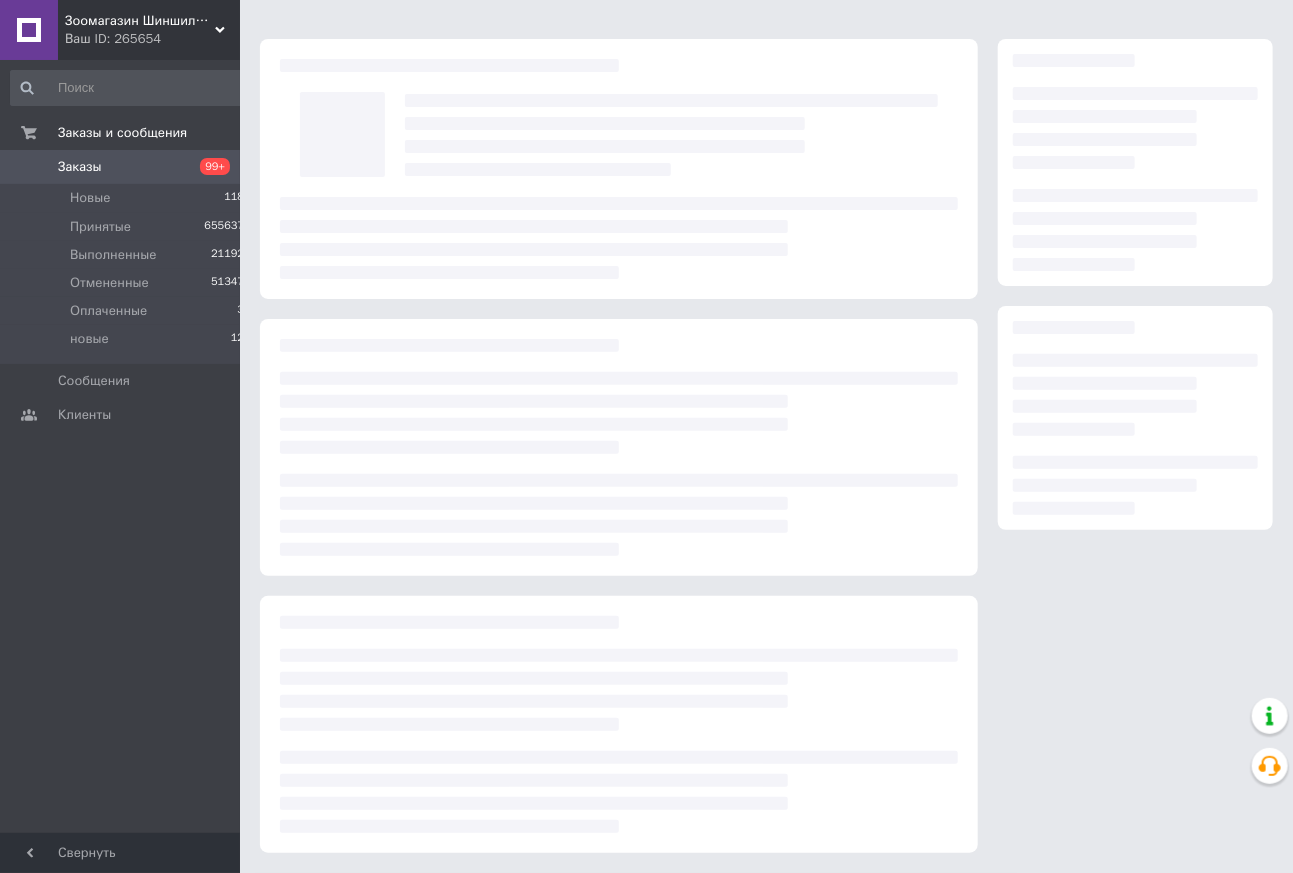 scroll, scrollTop: 41, scrollLeft: 0, axis: vertical 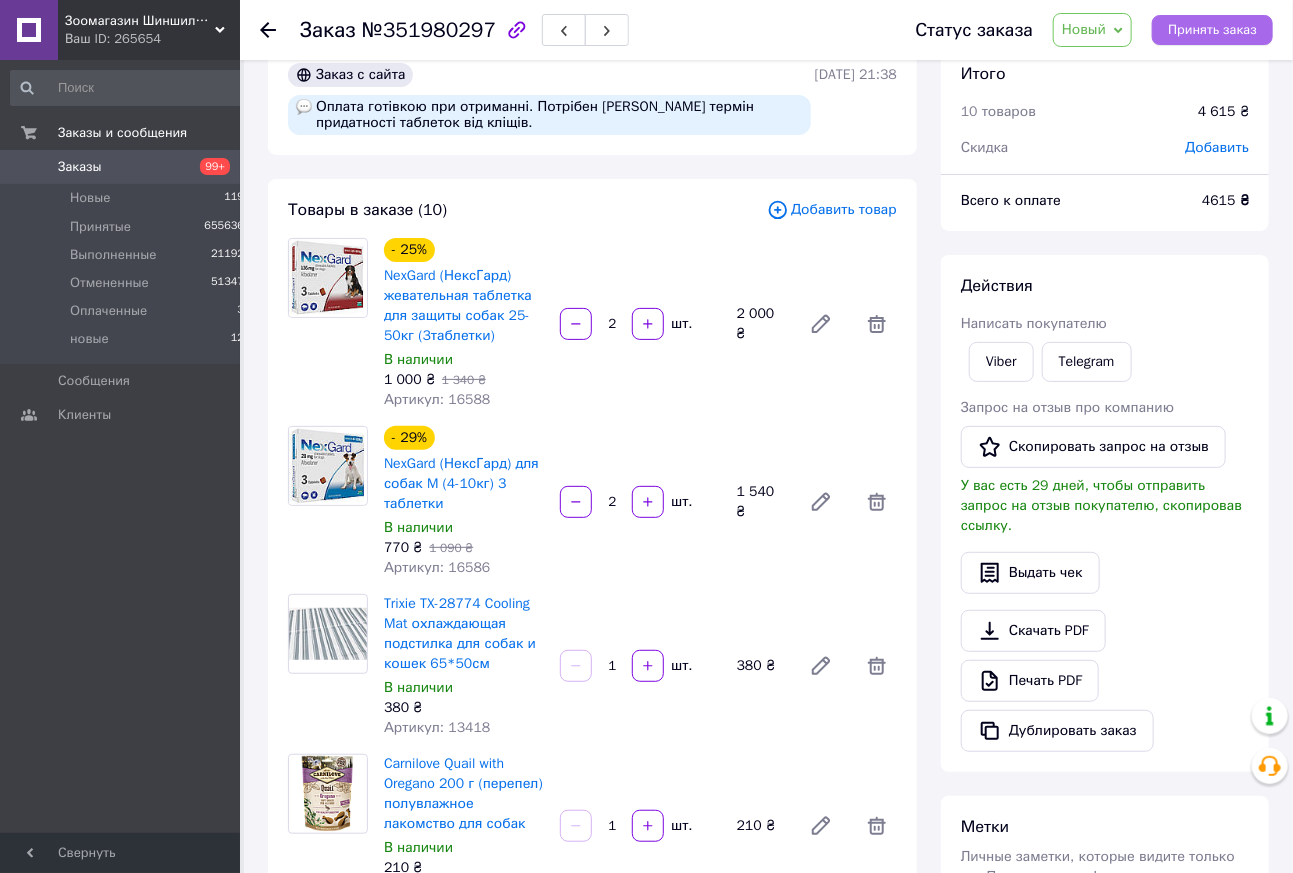 click on "Принять заказ" at bounding box center [1212, 30] 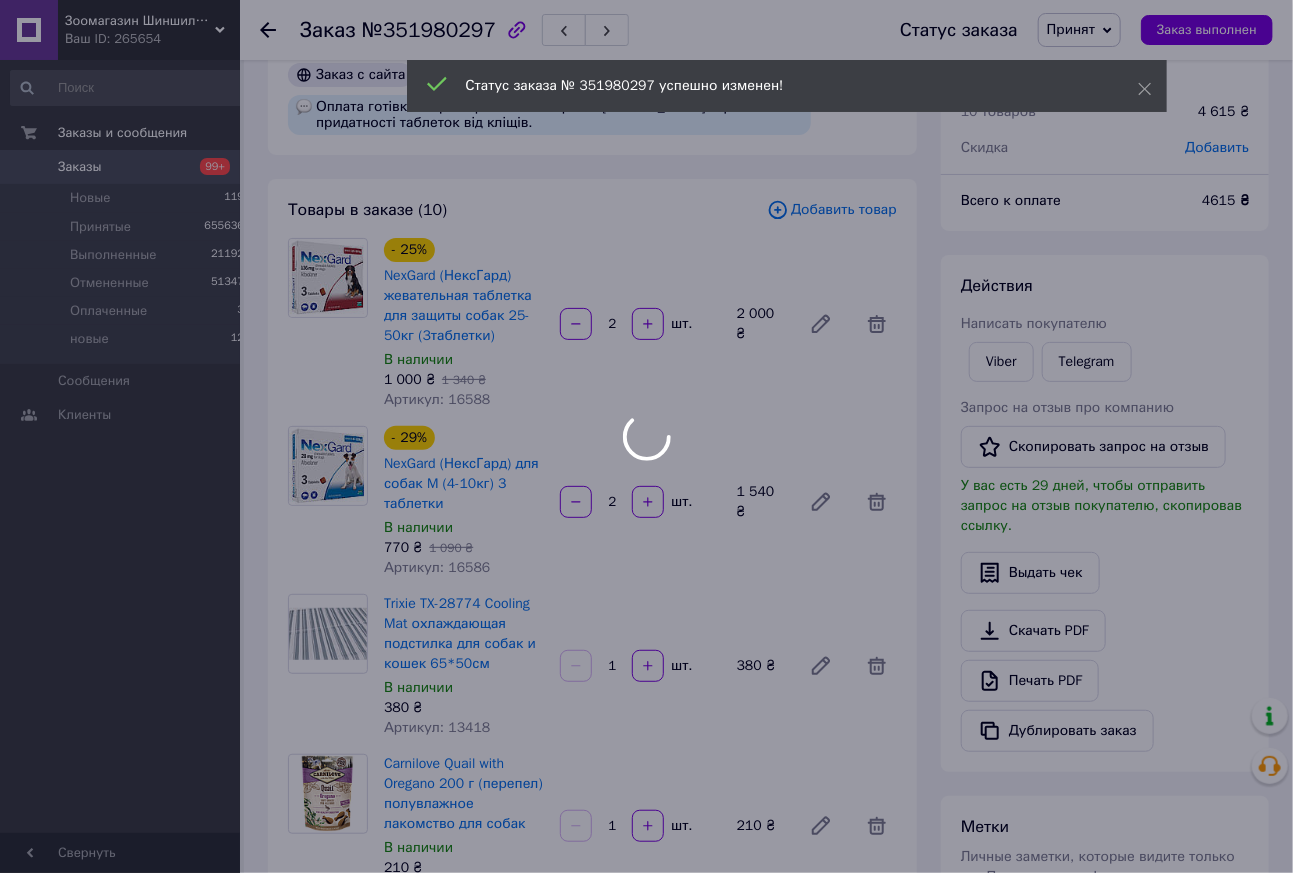 click on "Зоомагазин Шиншилка - Дискаунтер зоотоваров.Корма для кошек и собак. Ветеринарная аптека Ваш ID: 265654 Сайт Зоомагазин Шиншилка - Дискаунтер зо... Кабинет покупателя Проверить состояние системы Страница на портале [PERSON_NAME] Справка Выйти Заказы и сообщения Заказы 99+ Новые 119 Принятые 655636 Выполненные 21192 Отмененные 51347 Оплаченные 3 новые 12 Сообщения 0 Клиенты Свернуть
Заказ №351980297 Статус заказа Принят Выполнен Отменен Оплаченный новые Заказ выполнен Заказ с сайта [DATE] 21:38 Товары в заказе (10)" at bounding box center (646, 1220) 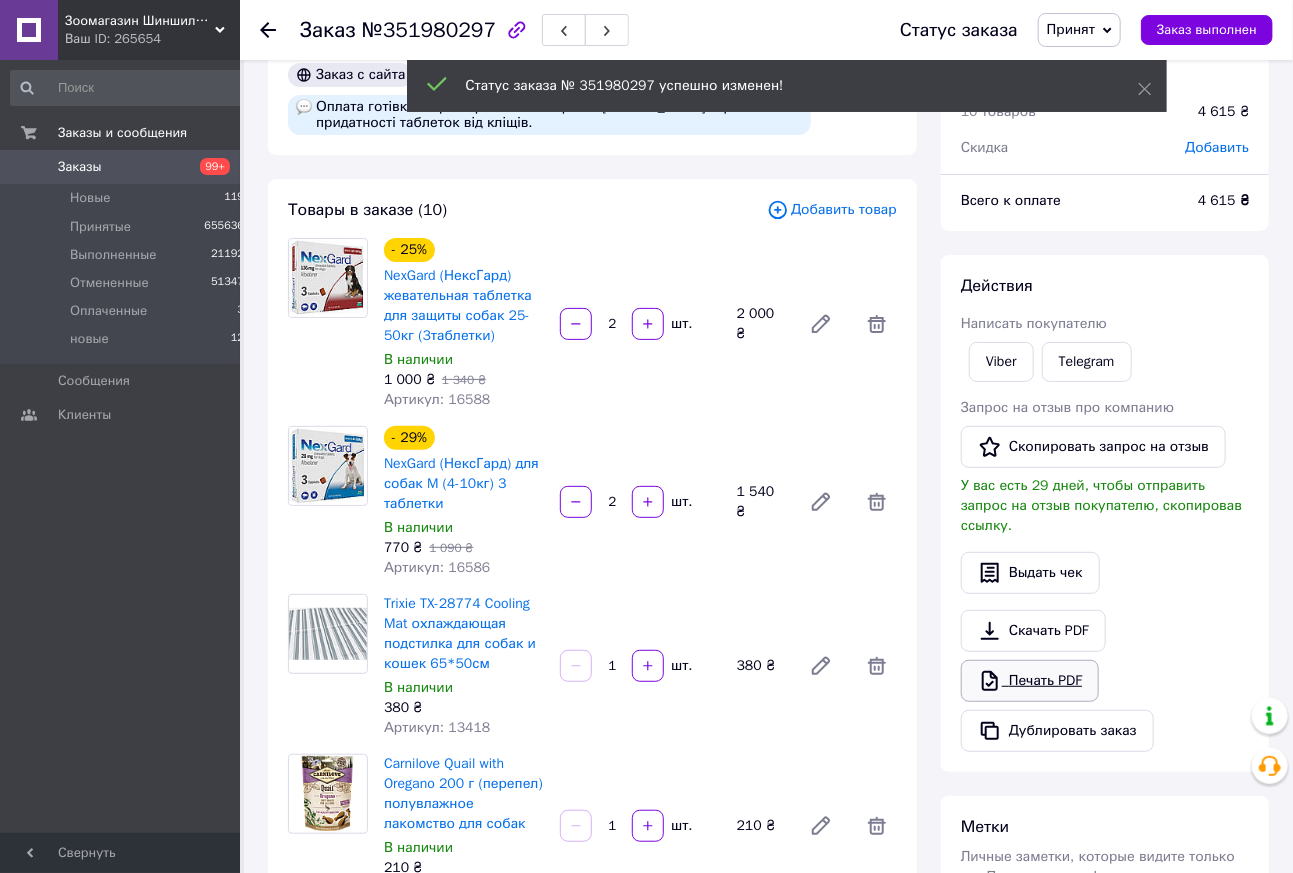 click on "Печать PDF" at bounding box center [1030, 681] 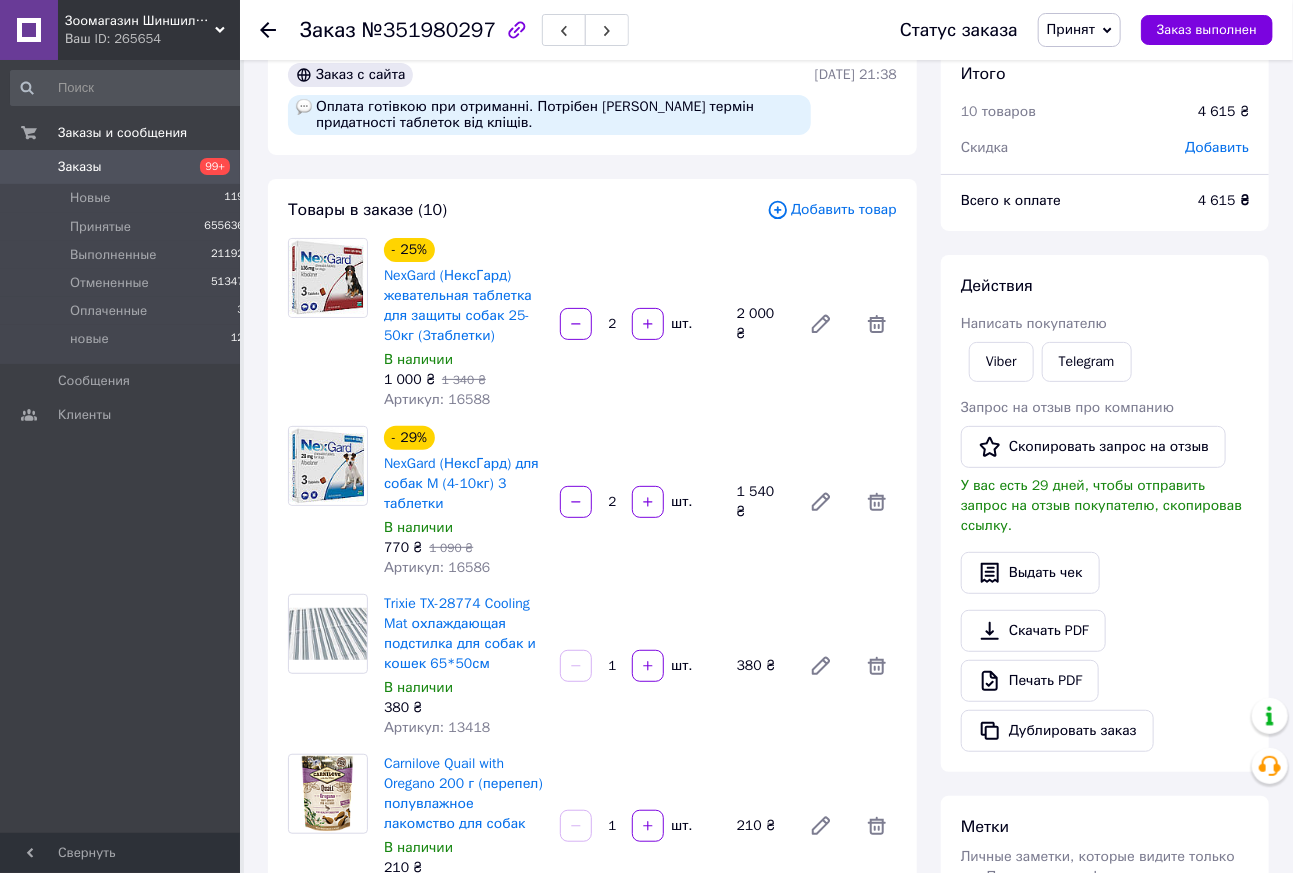 click 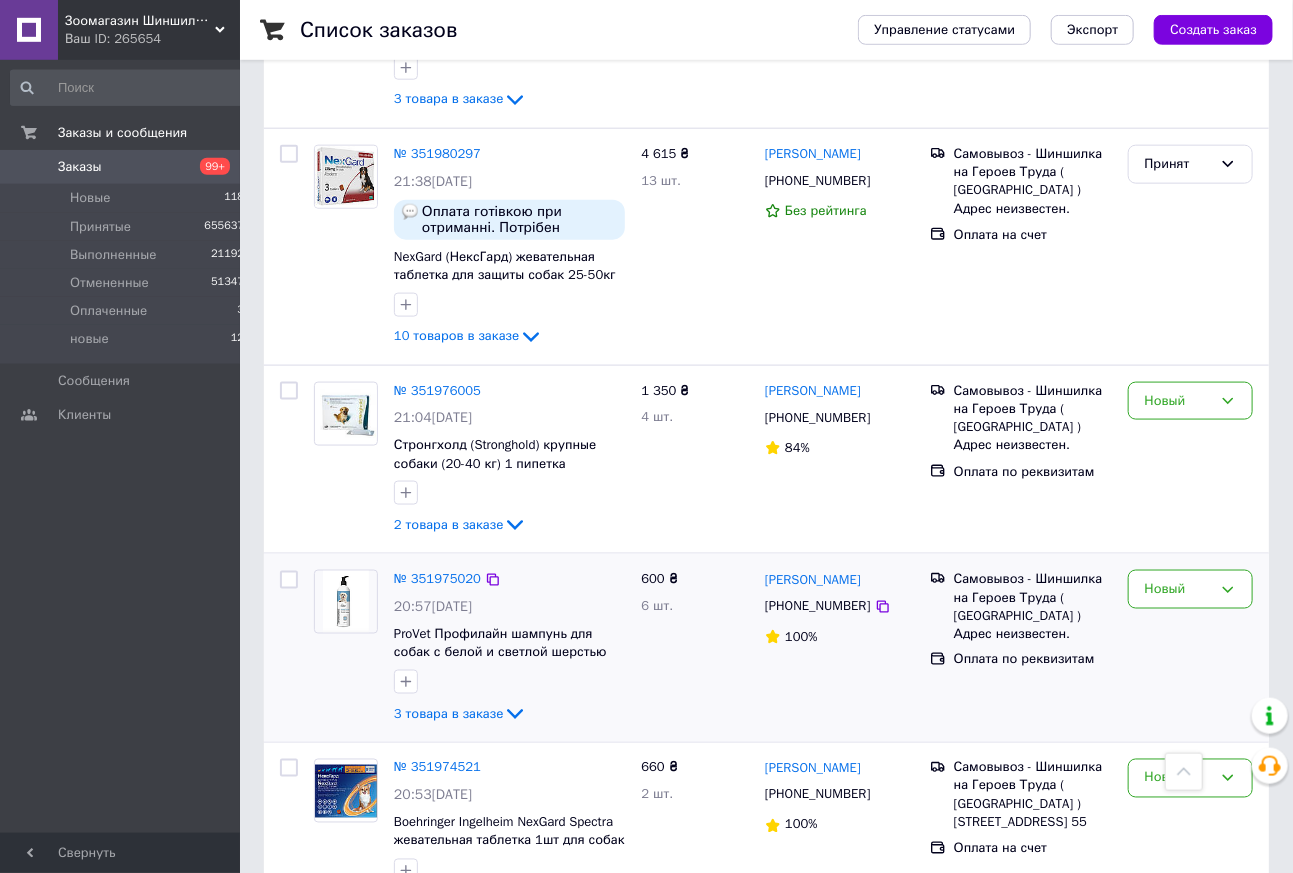 scroll, scrollTop: 1039, scrollLeft: 0, axis: vertical 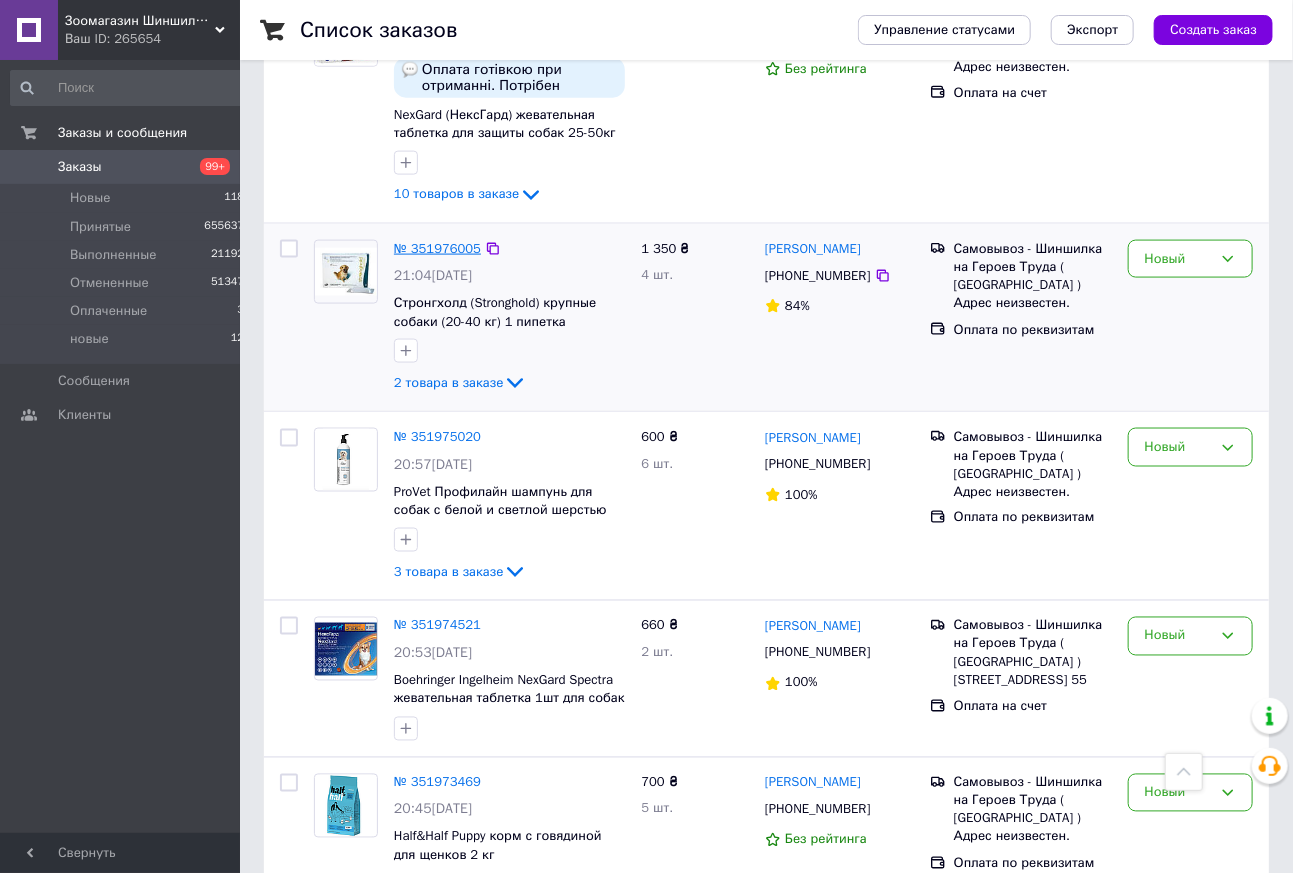 click on "№ 351976005" at bounding box center (437, 248) 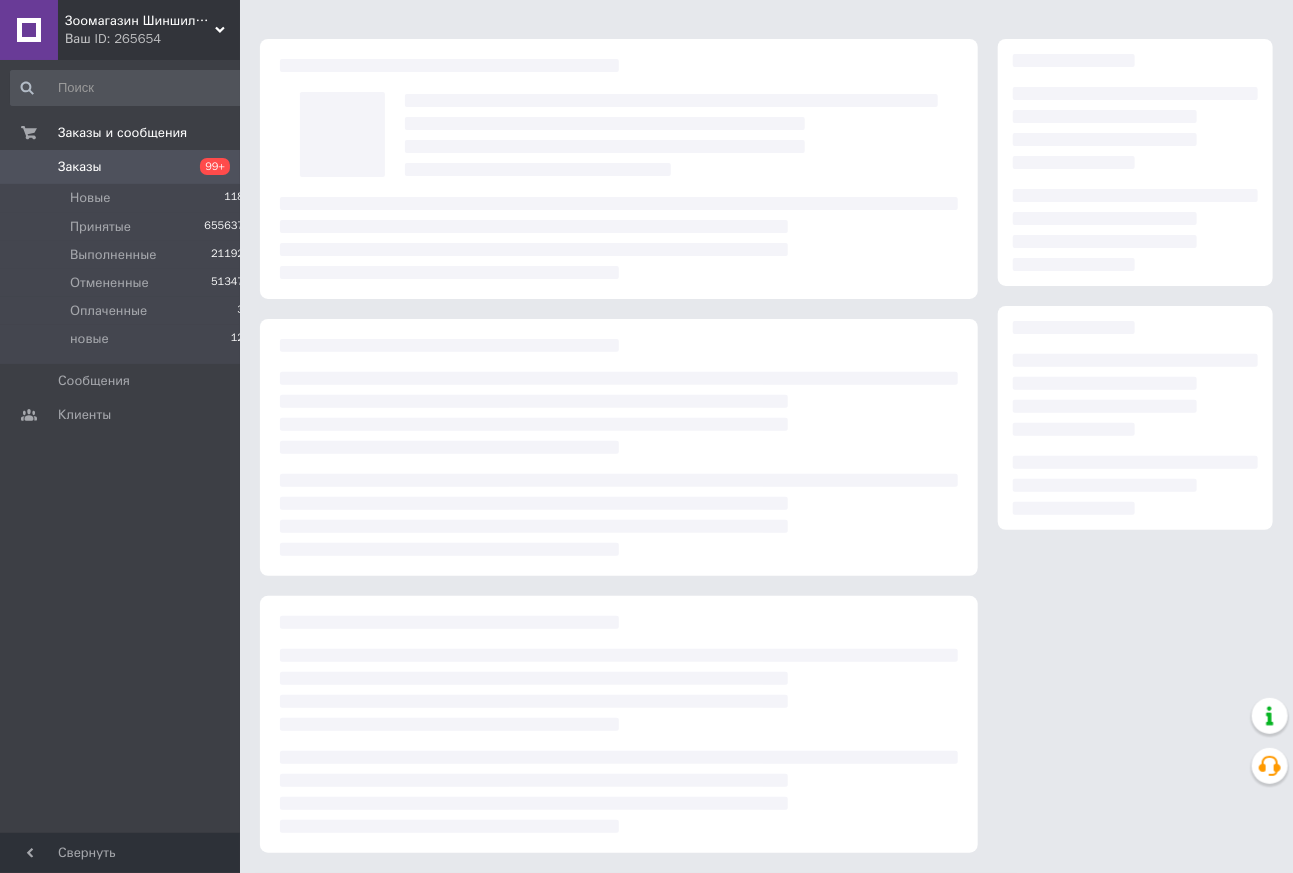 scroll, scrollTop: 41, scrollLeft: 0, axis: vertical 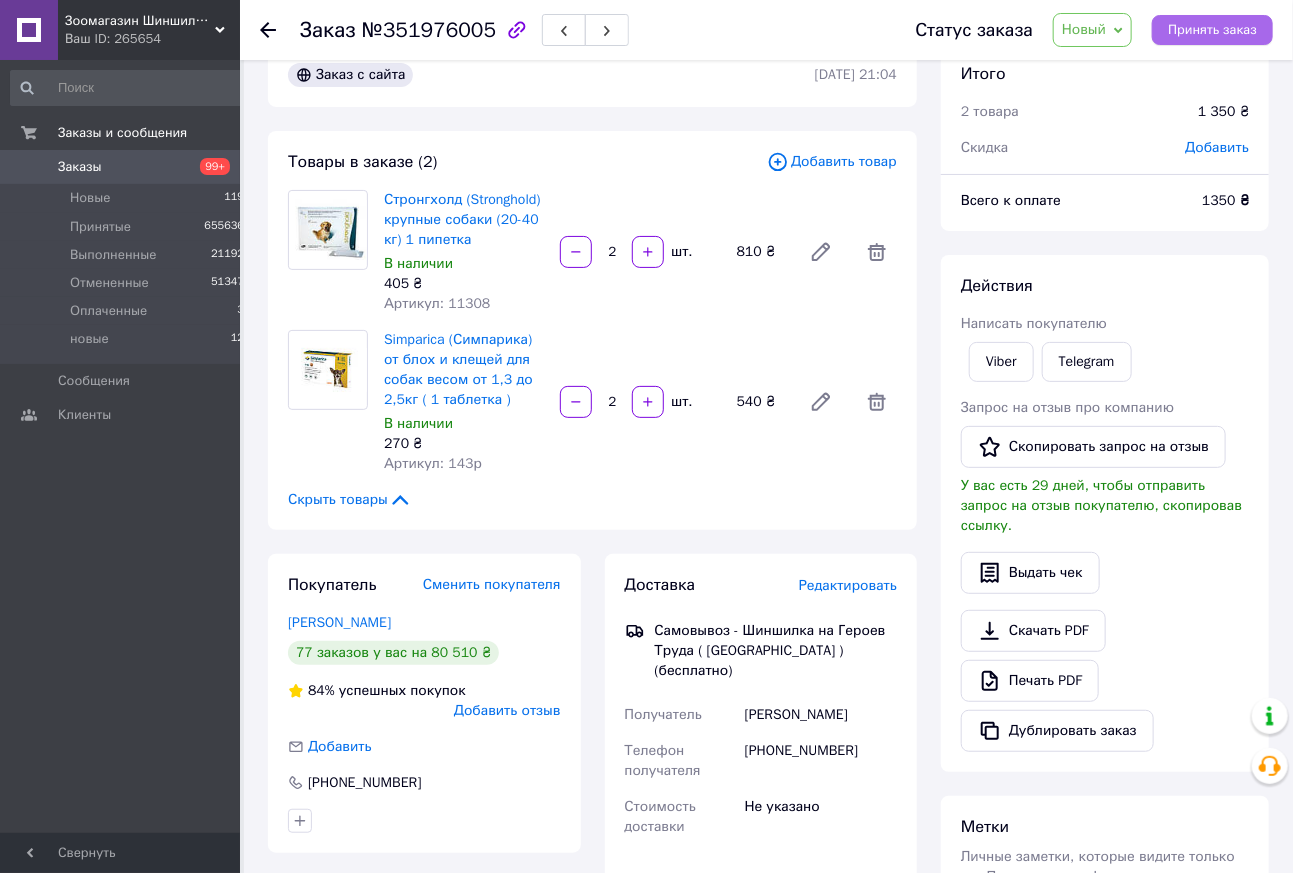 click on "Принять заказ" at bounding box center (1212, 30) 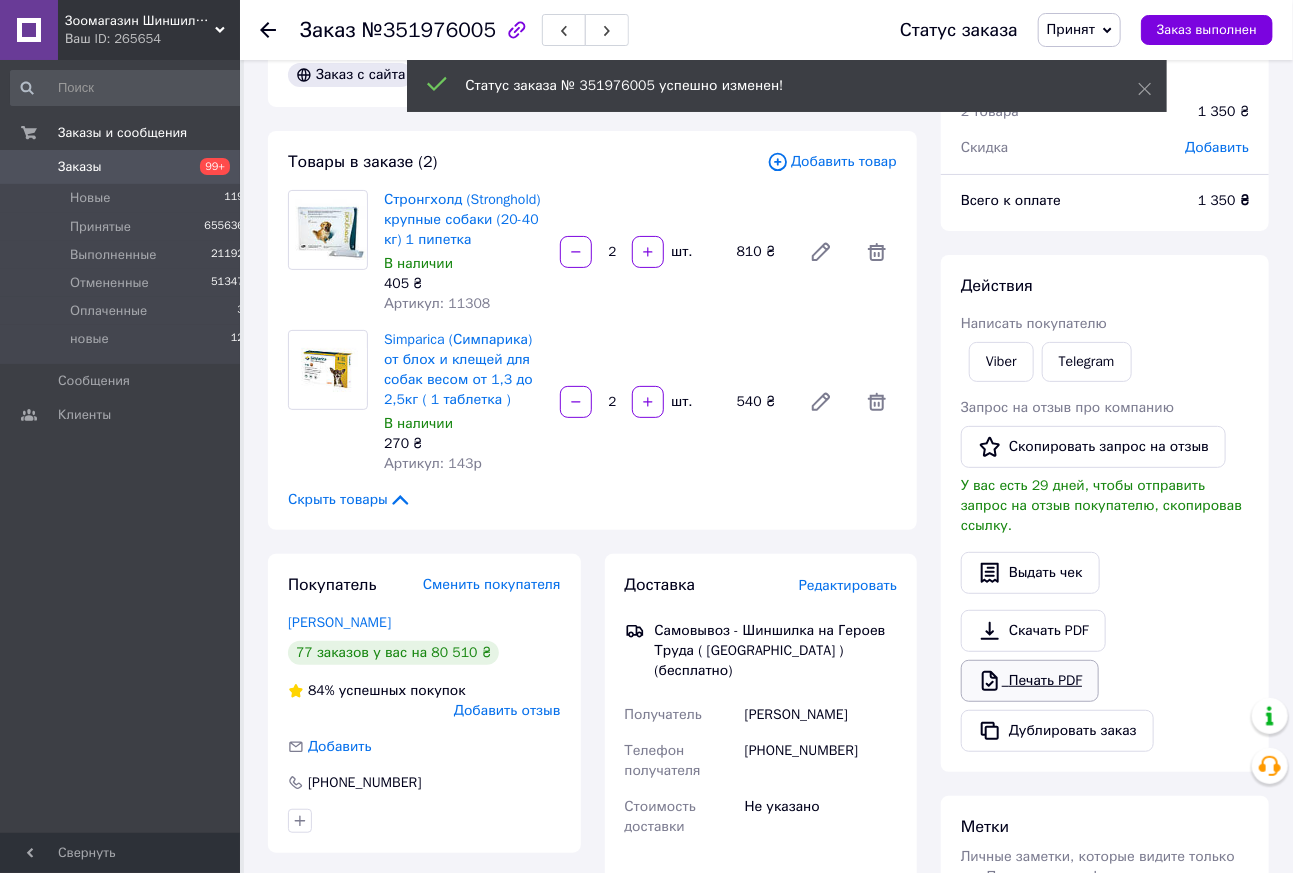 click on "Печать PDF" at bounding box center (1030, 681) 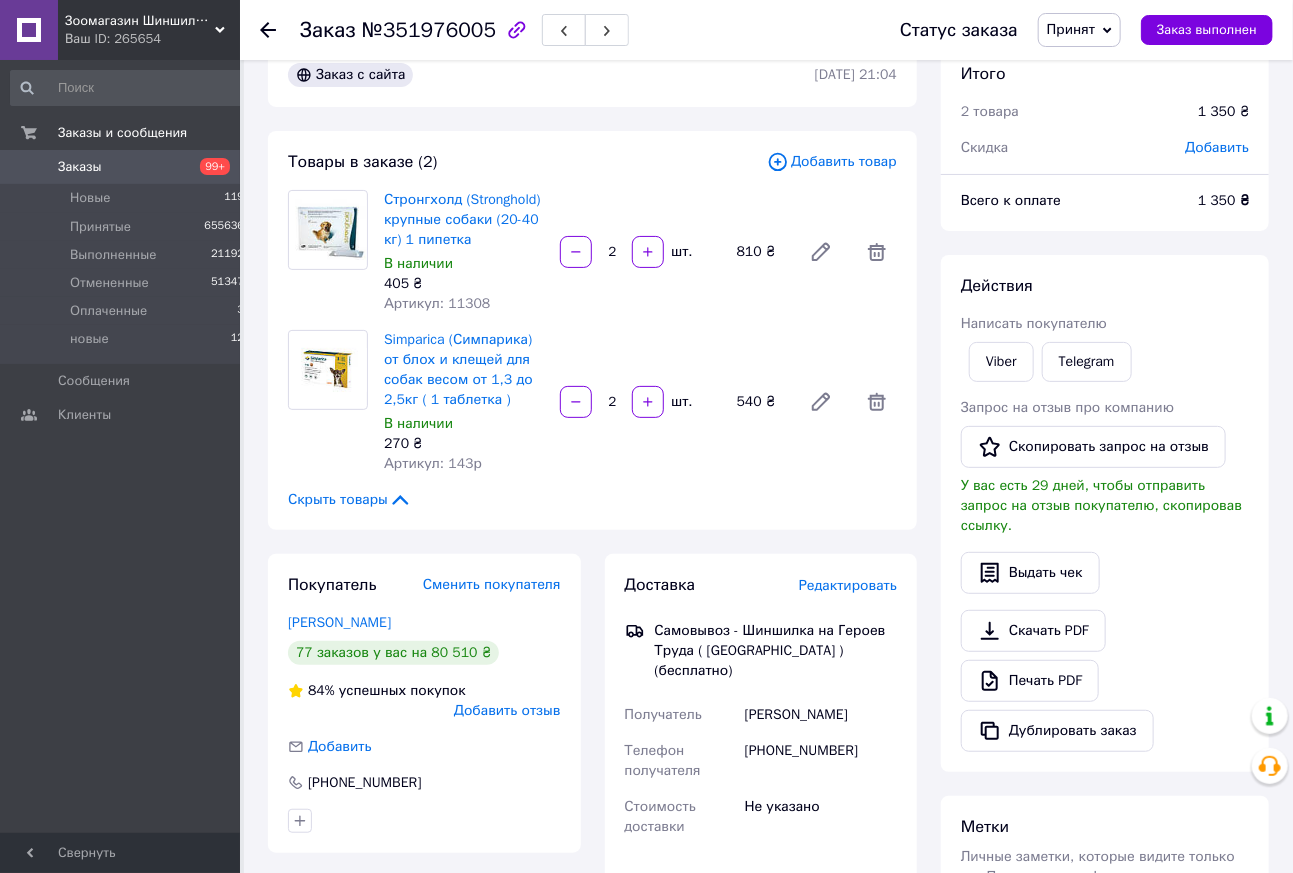 click 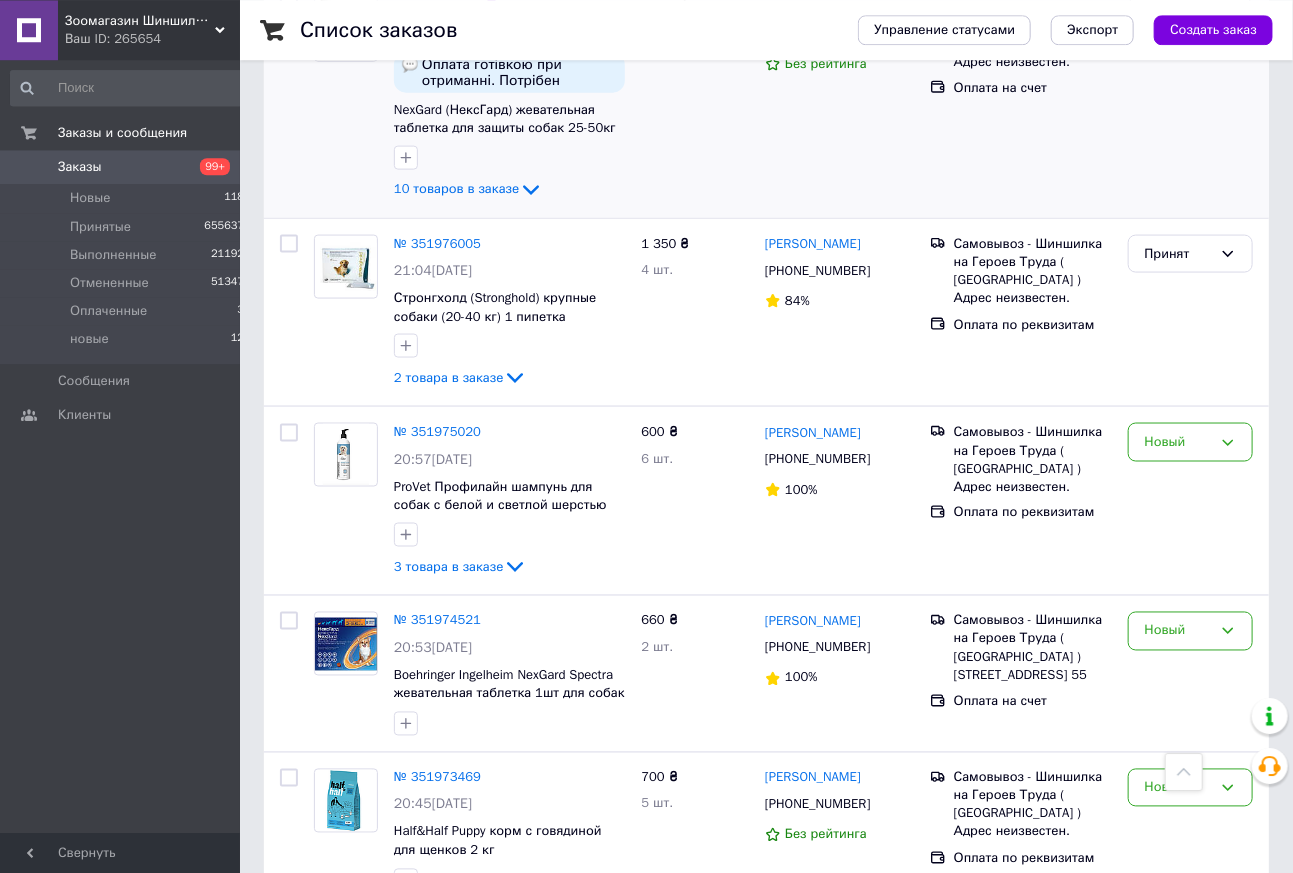 scroll, scrollTop: 1155, scrollLeft: 0, axis: vertical 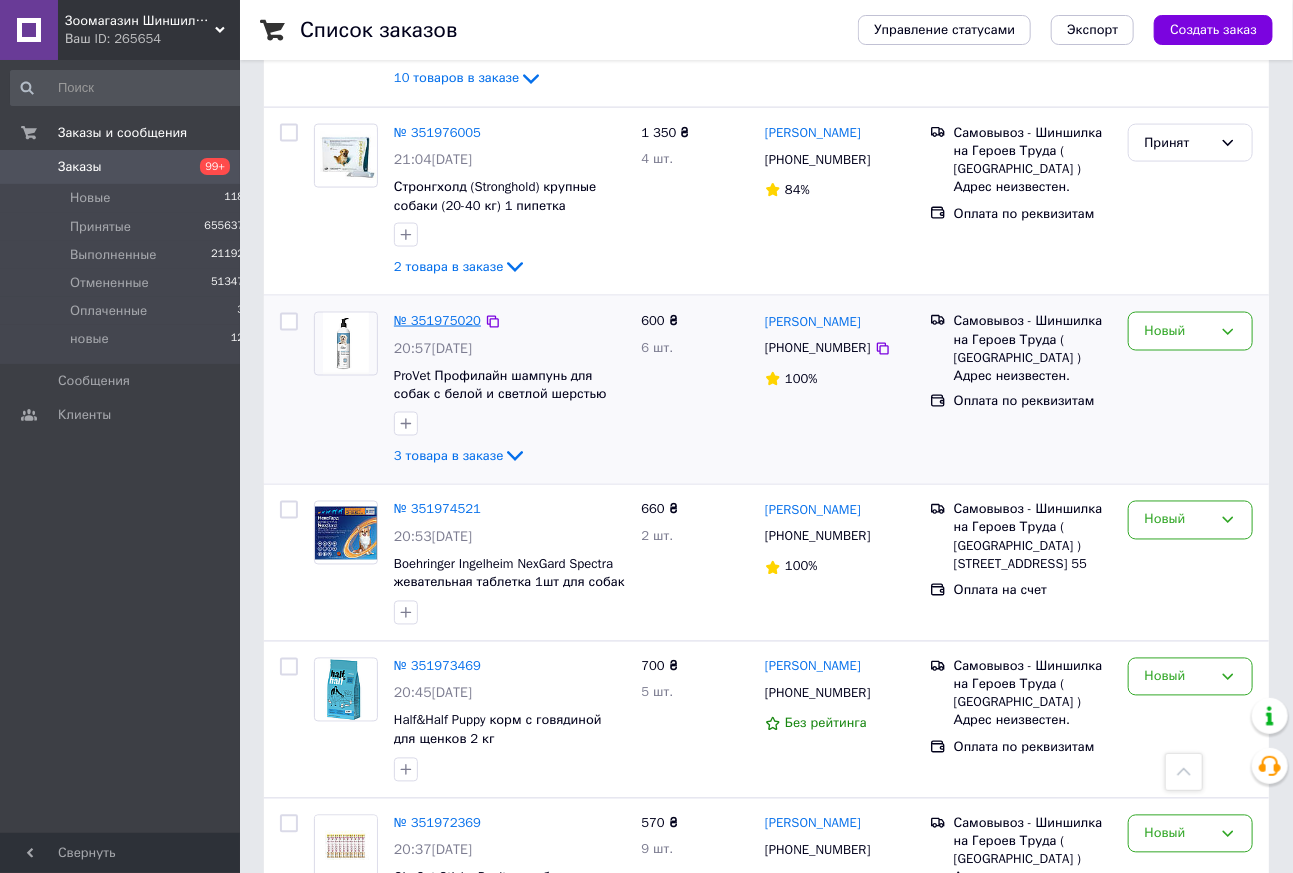 click on "№ 351975020" at bounding box center (437, 320) 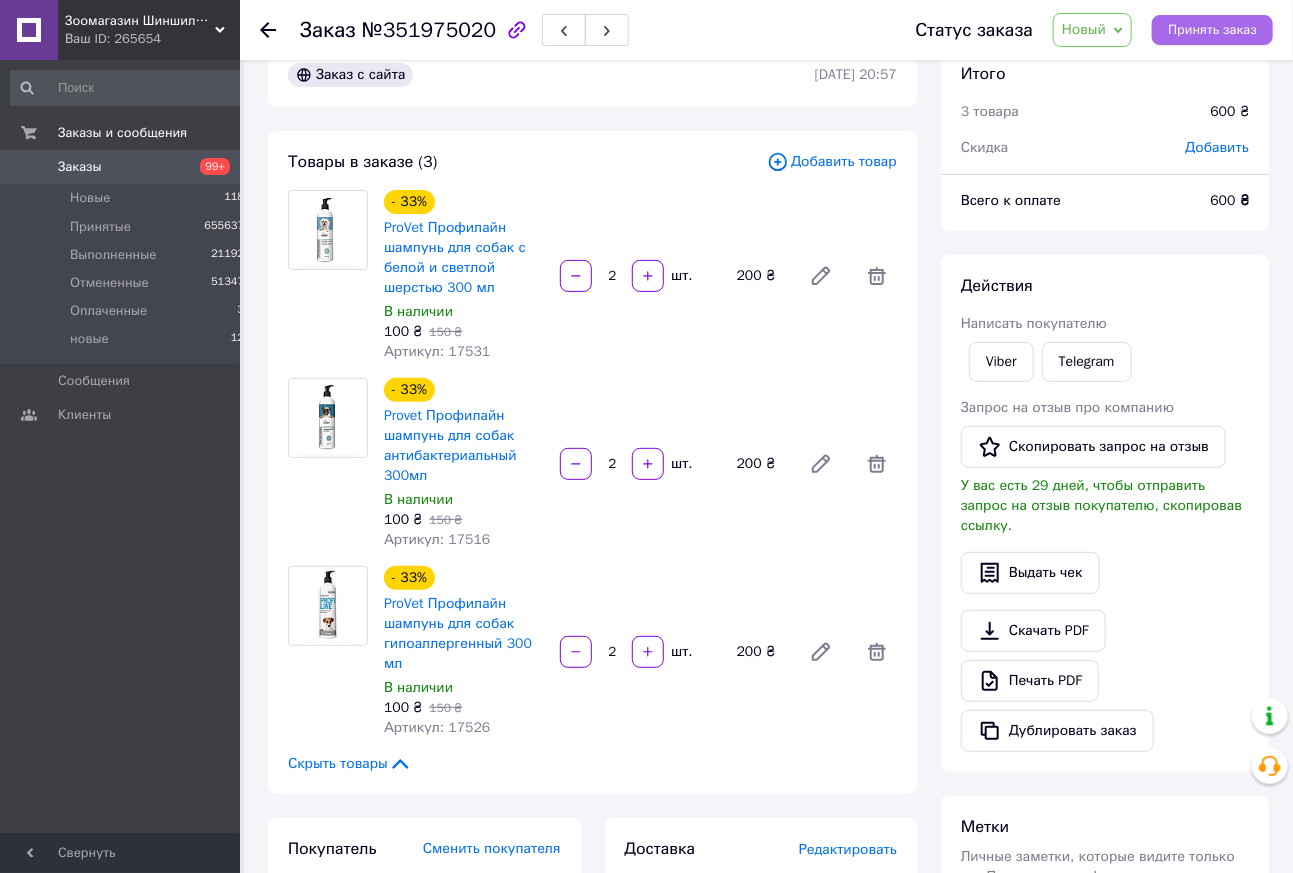 click on "Принять заказ" at bounding box center [1212, 30] 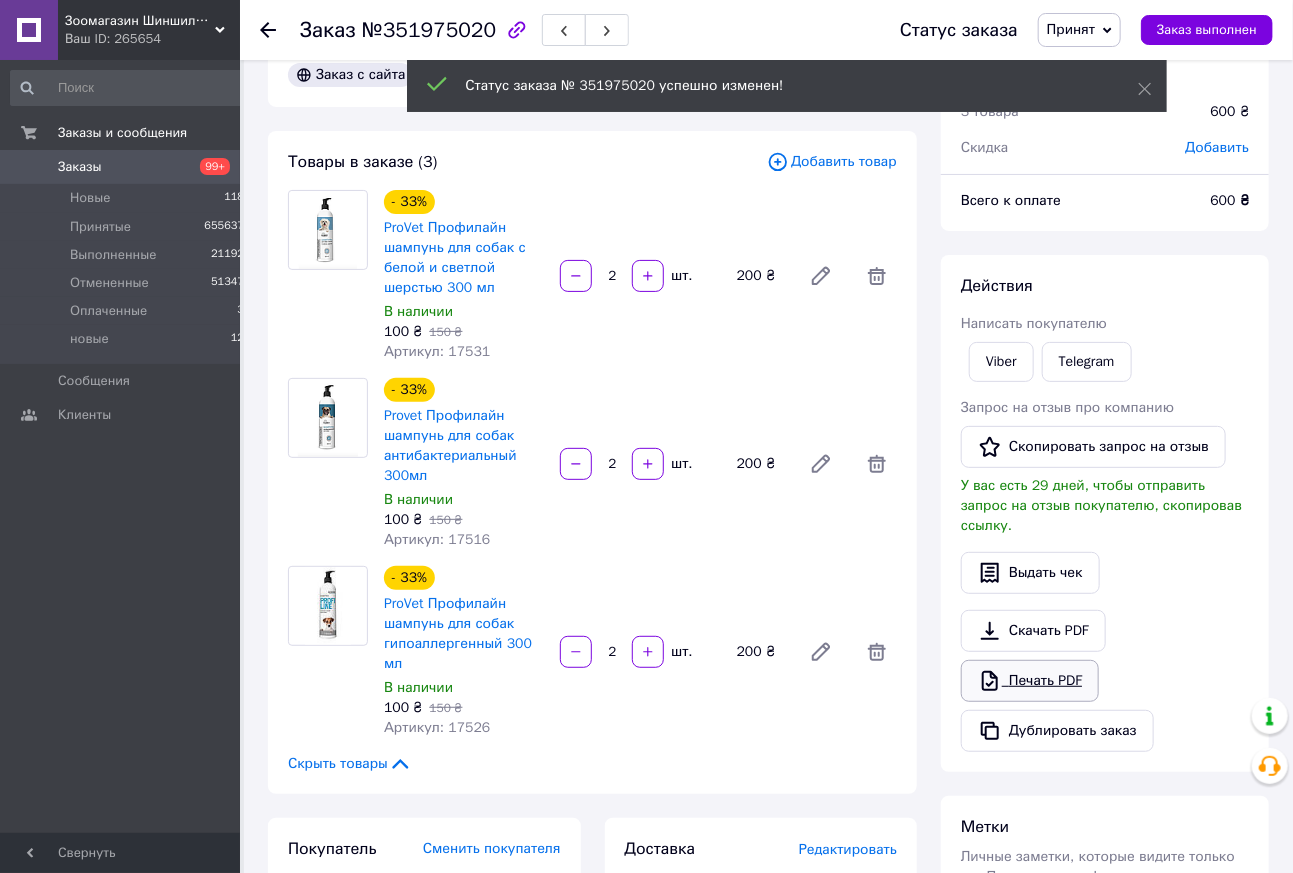 click on "Печать PDF" at bounding box center [1030, 681] 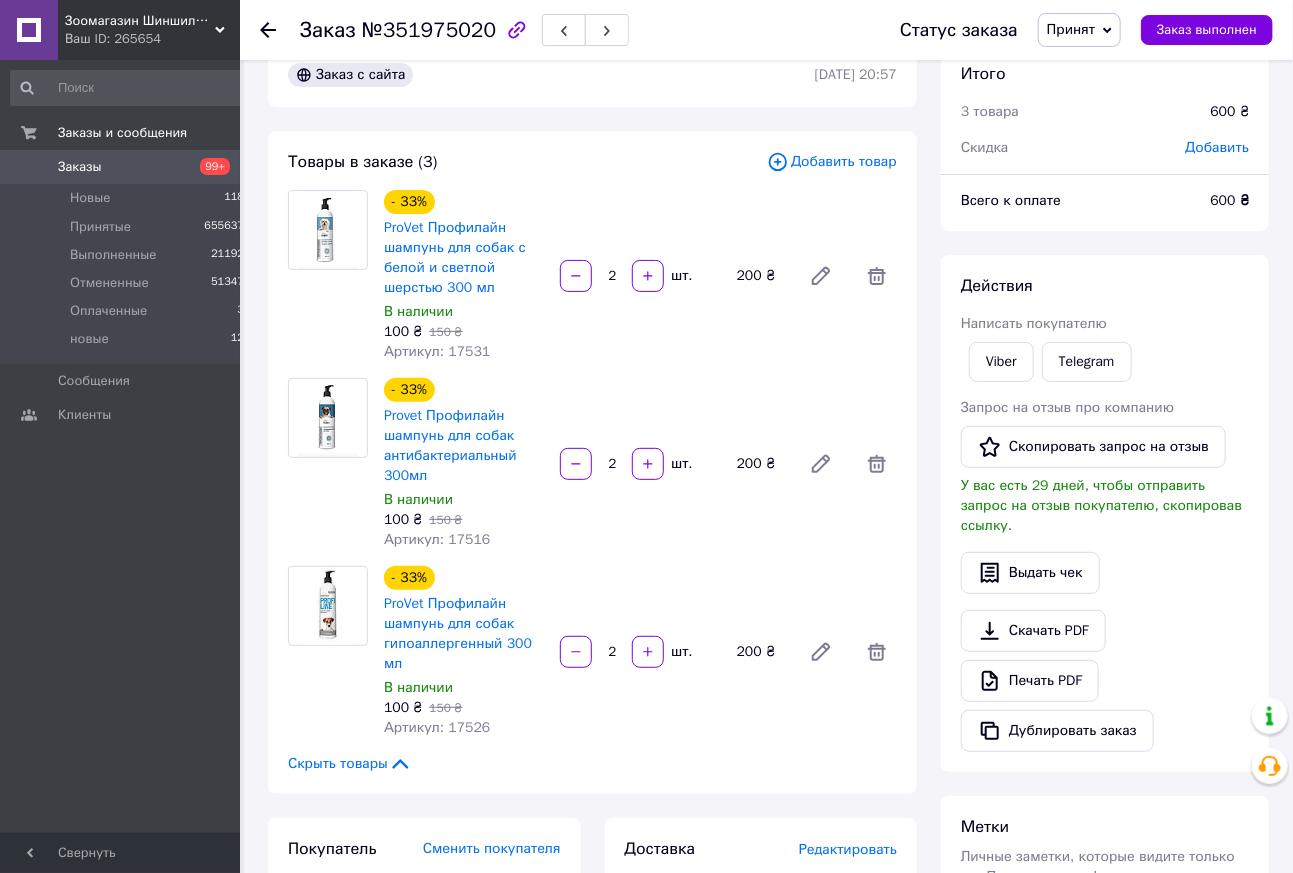 click 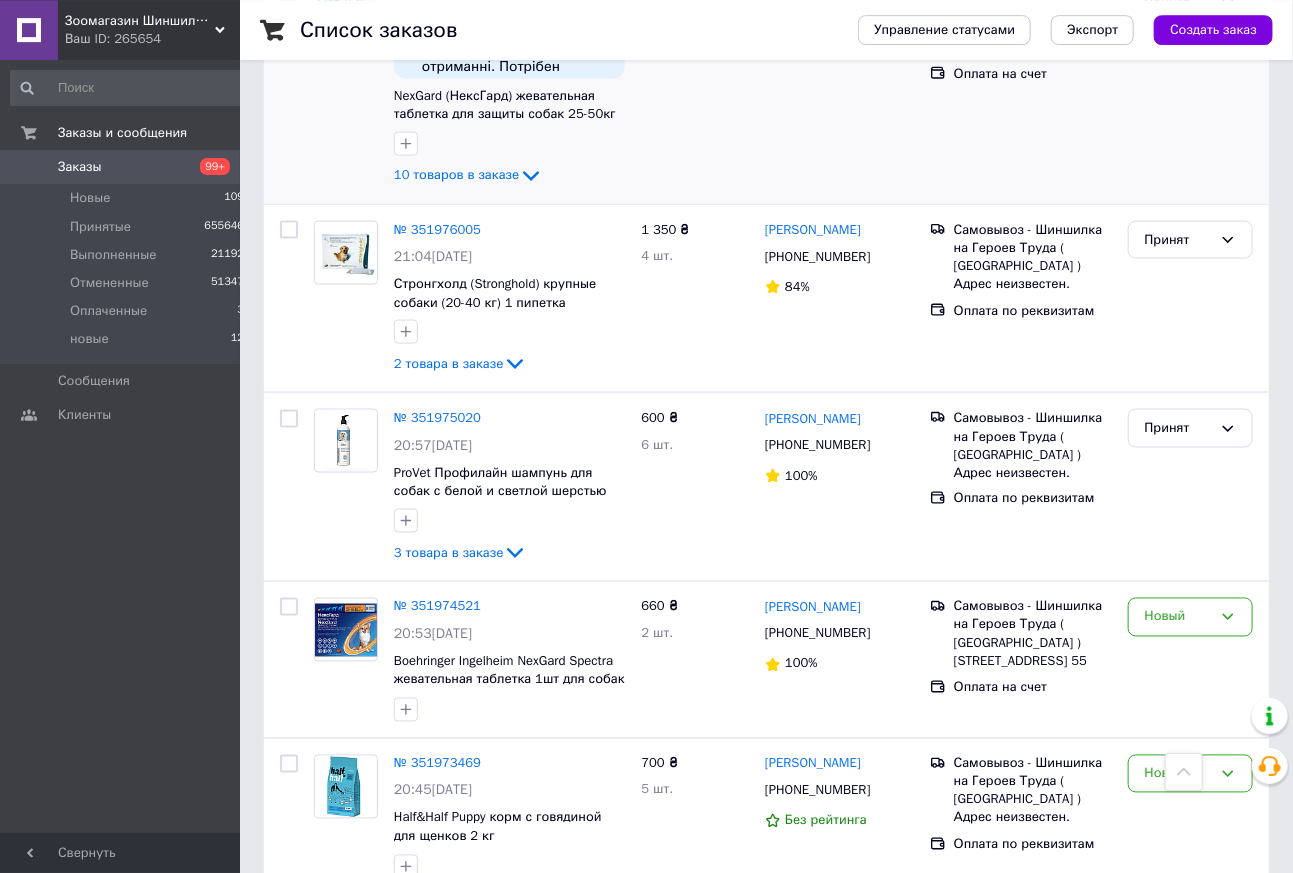 scroll, scrollTop: 1386, scrollLeft: 0, axis: vertical 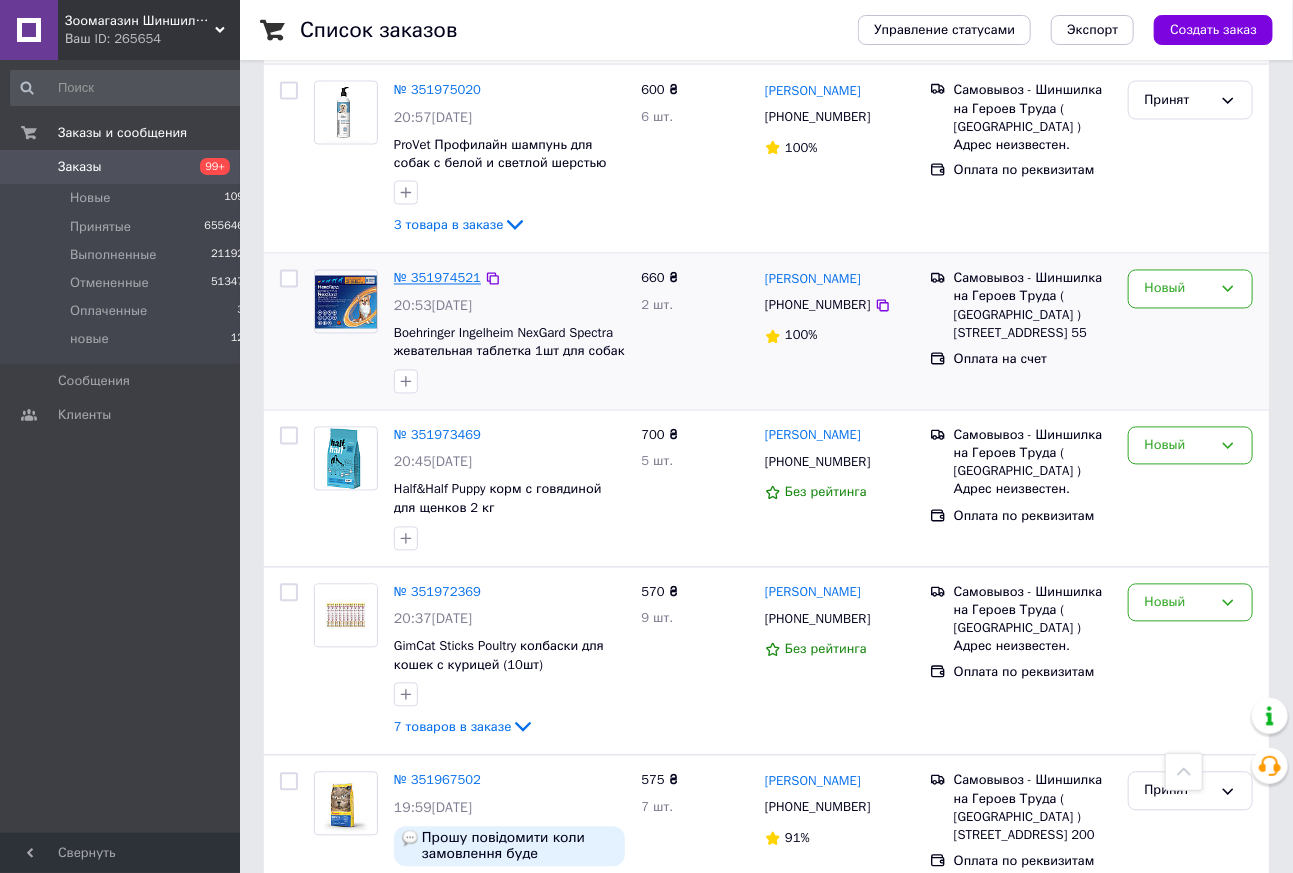 click on "№ 351974521" at bounding box center [437, 278] 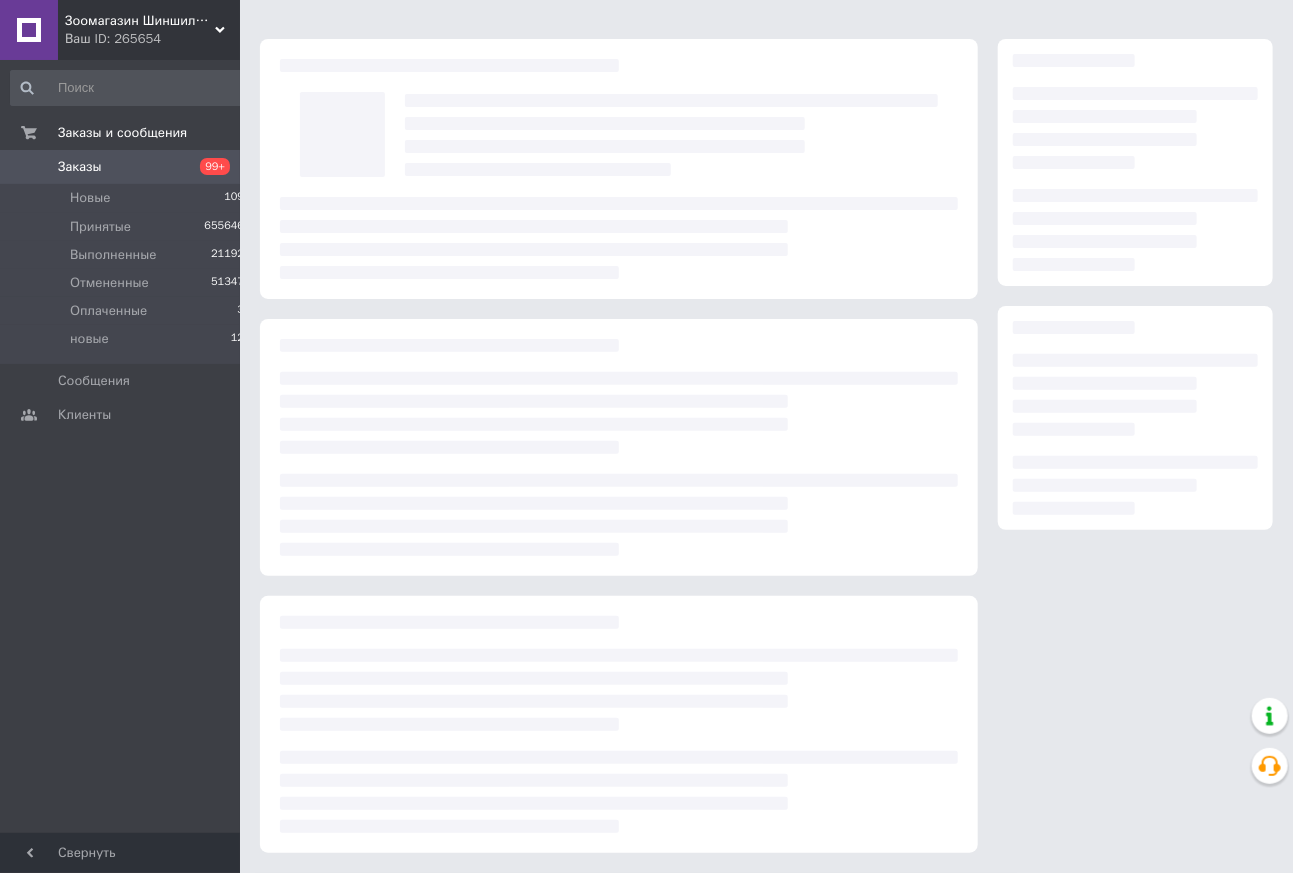 scroll, scrollTop: 41, scrollLeft: 0, axis: vertical 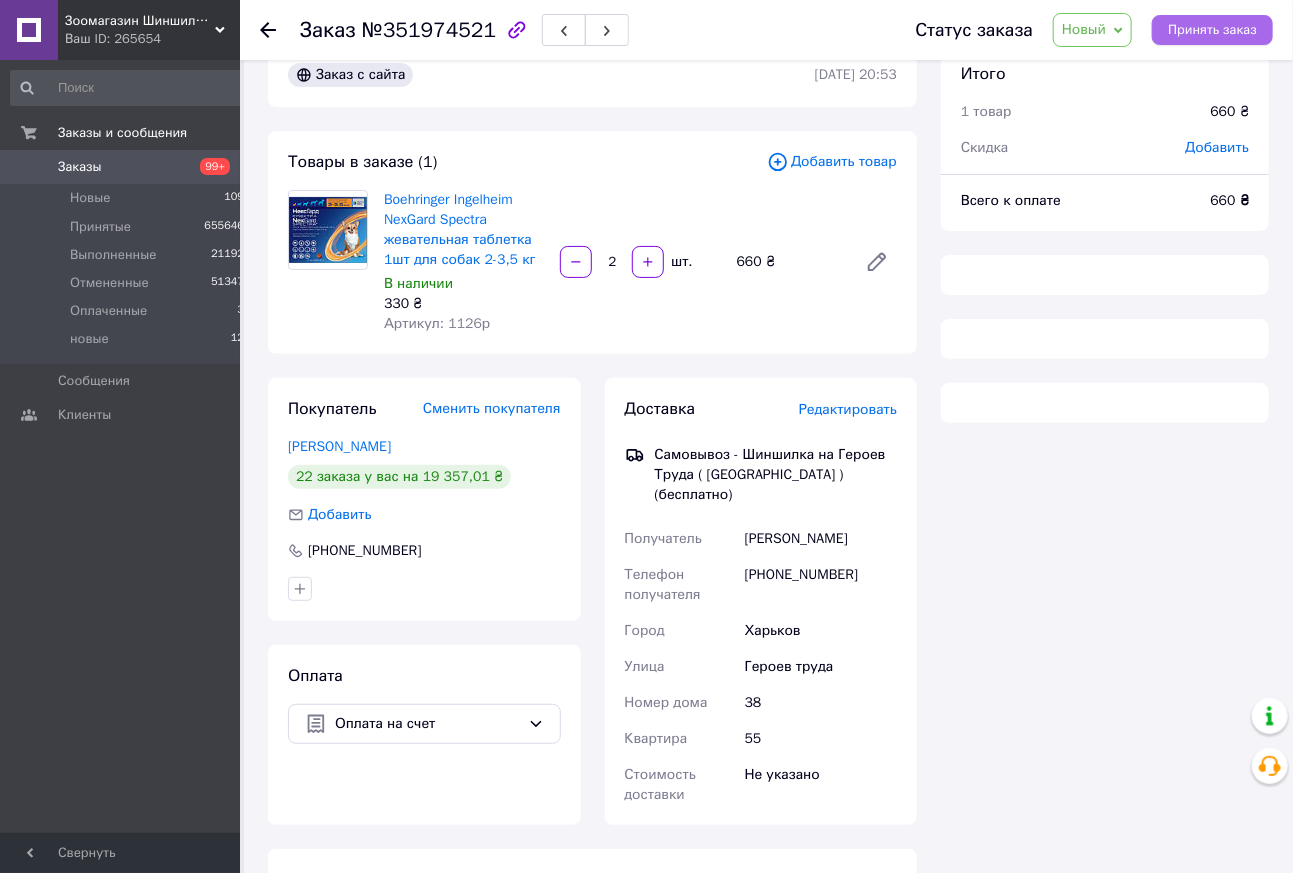 click on "Принять заказ" at bounding box center [1212, 30] 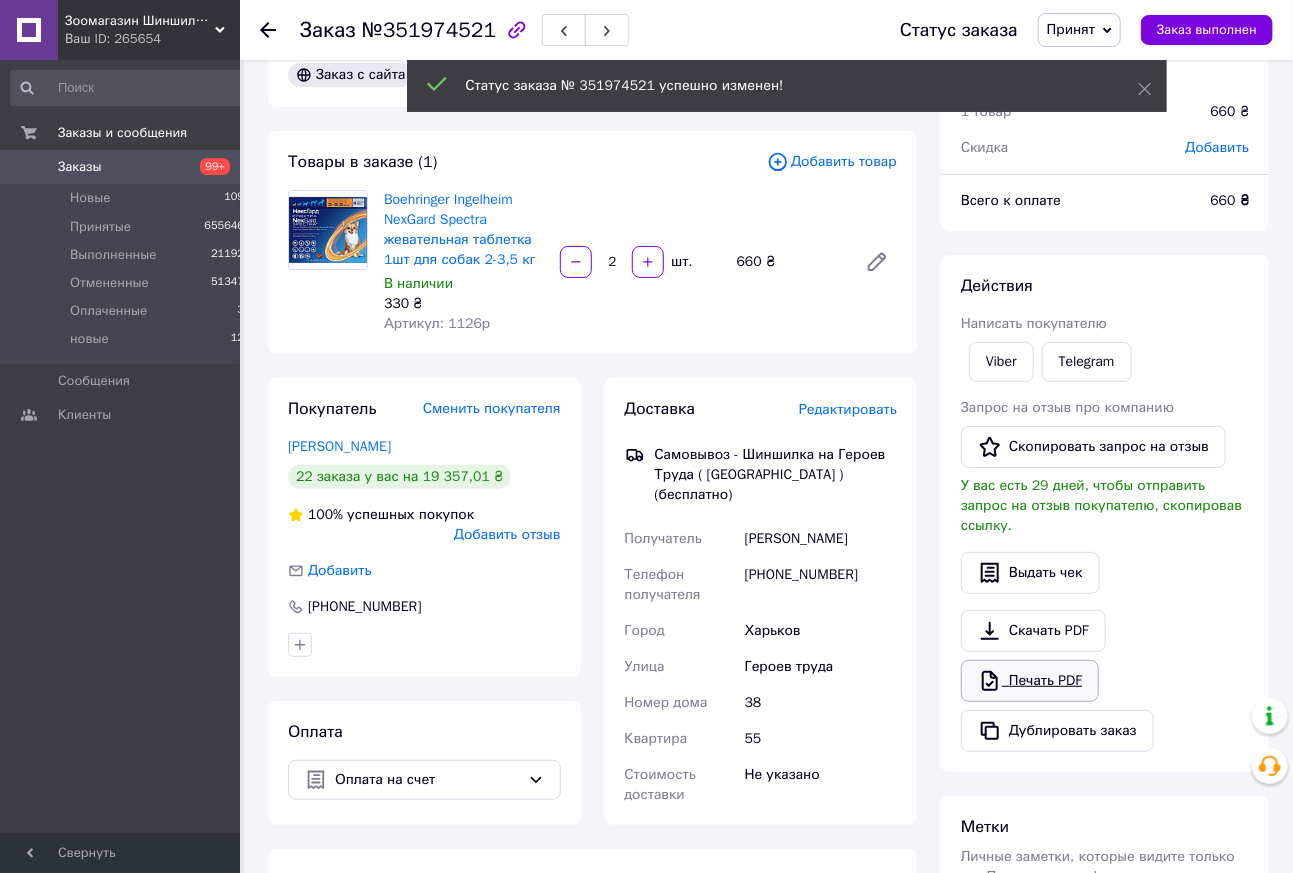click on "Печать PDF" at bounding box center (1030, 681) 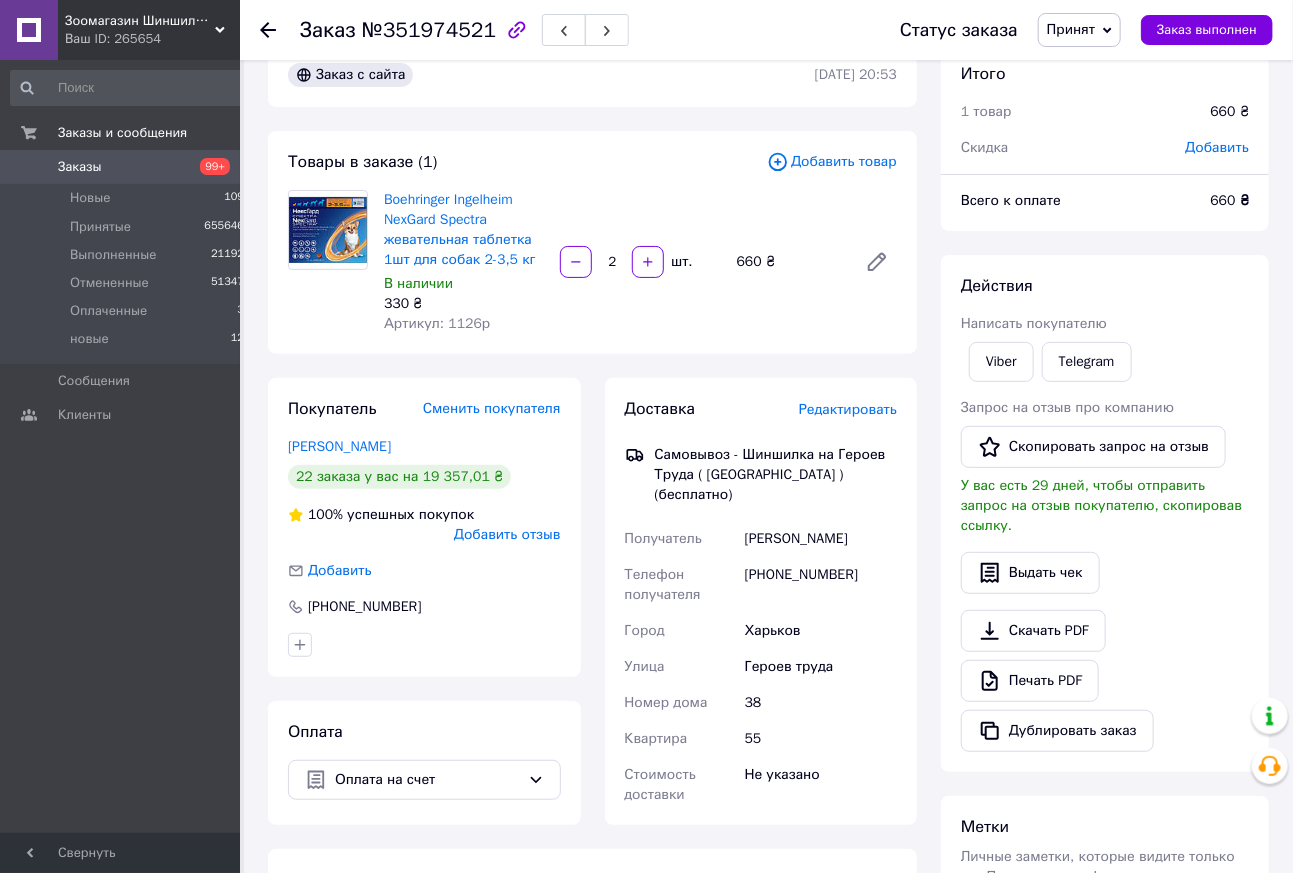 click 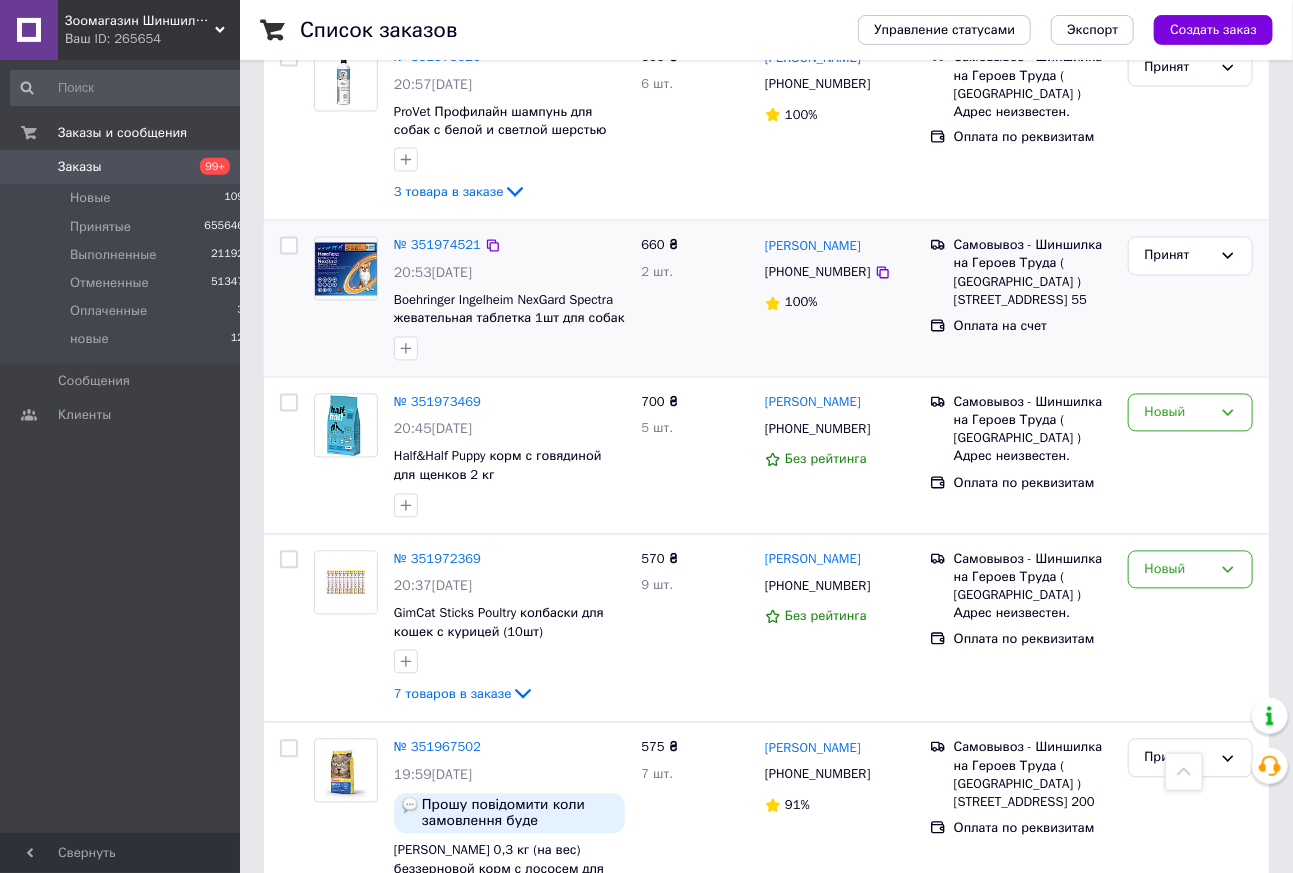 scroll, scrollTop: 1501, scrollLeft: 0, axis: vertical 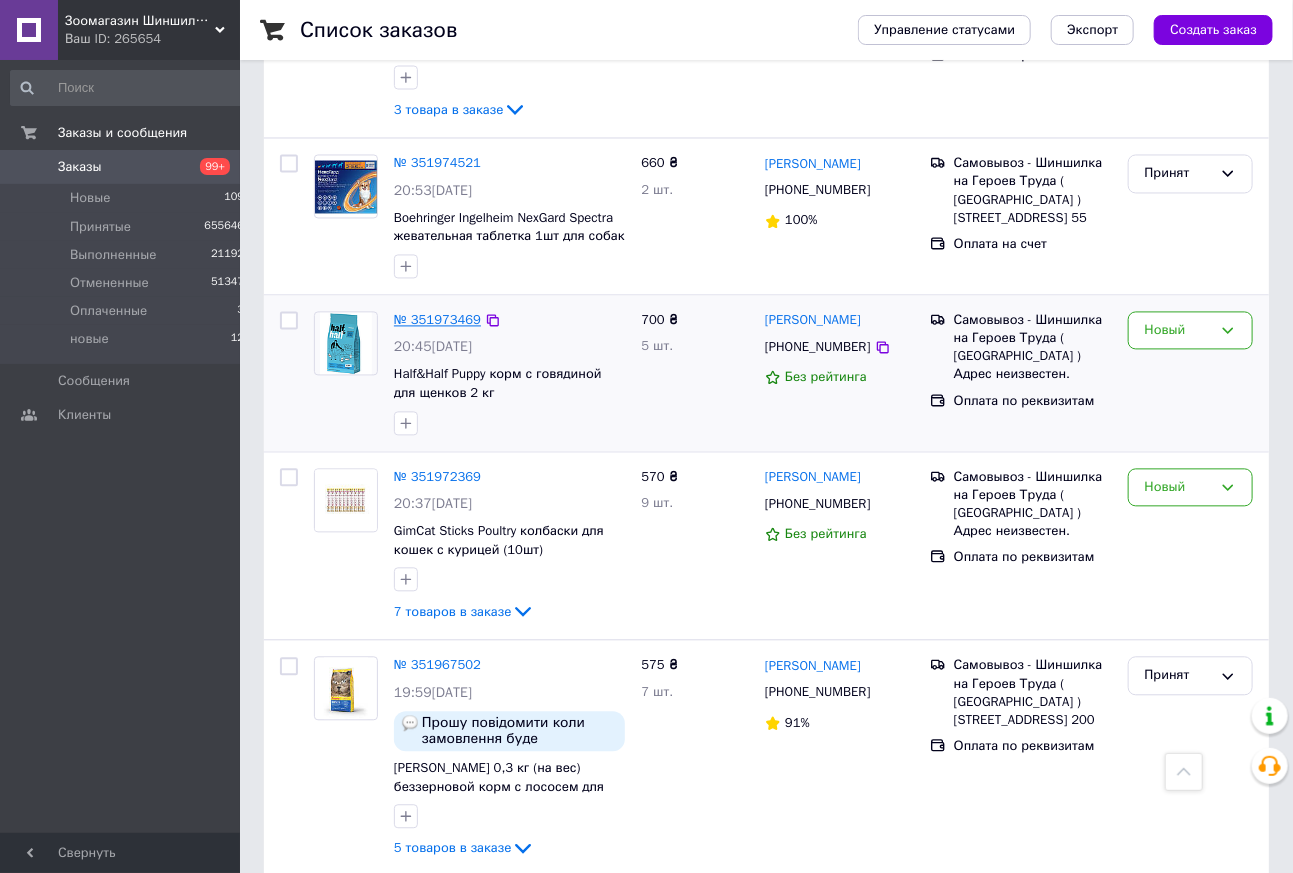 click on "№ 351973469" at bounding box center (437, 320) 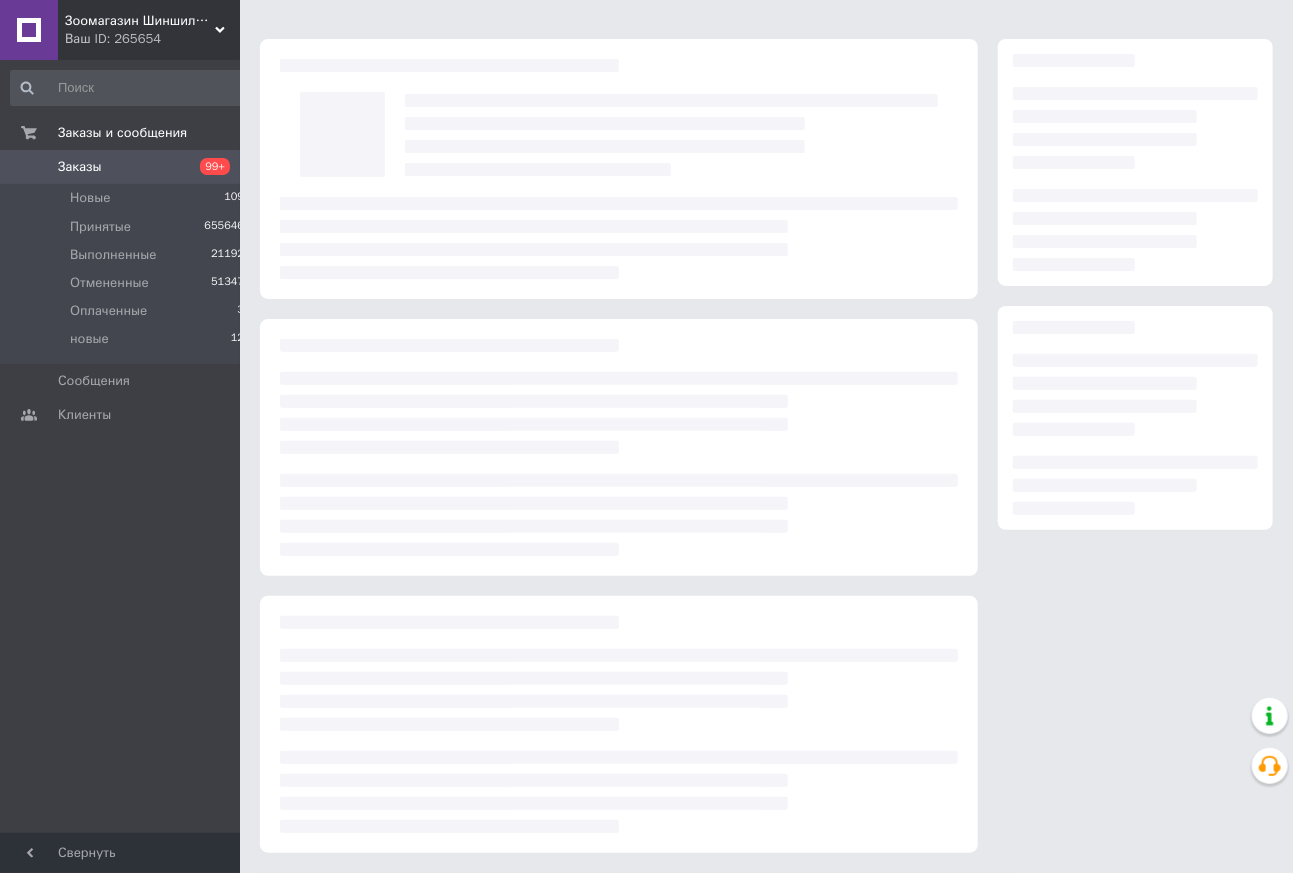 scroll, scrollTop: 41, scrollLeft: 0, axis: vertical 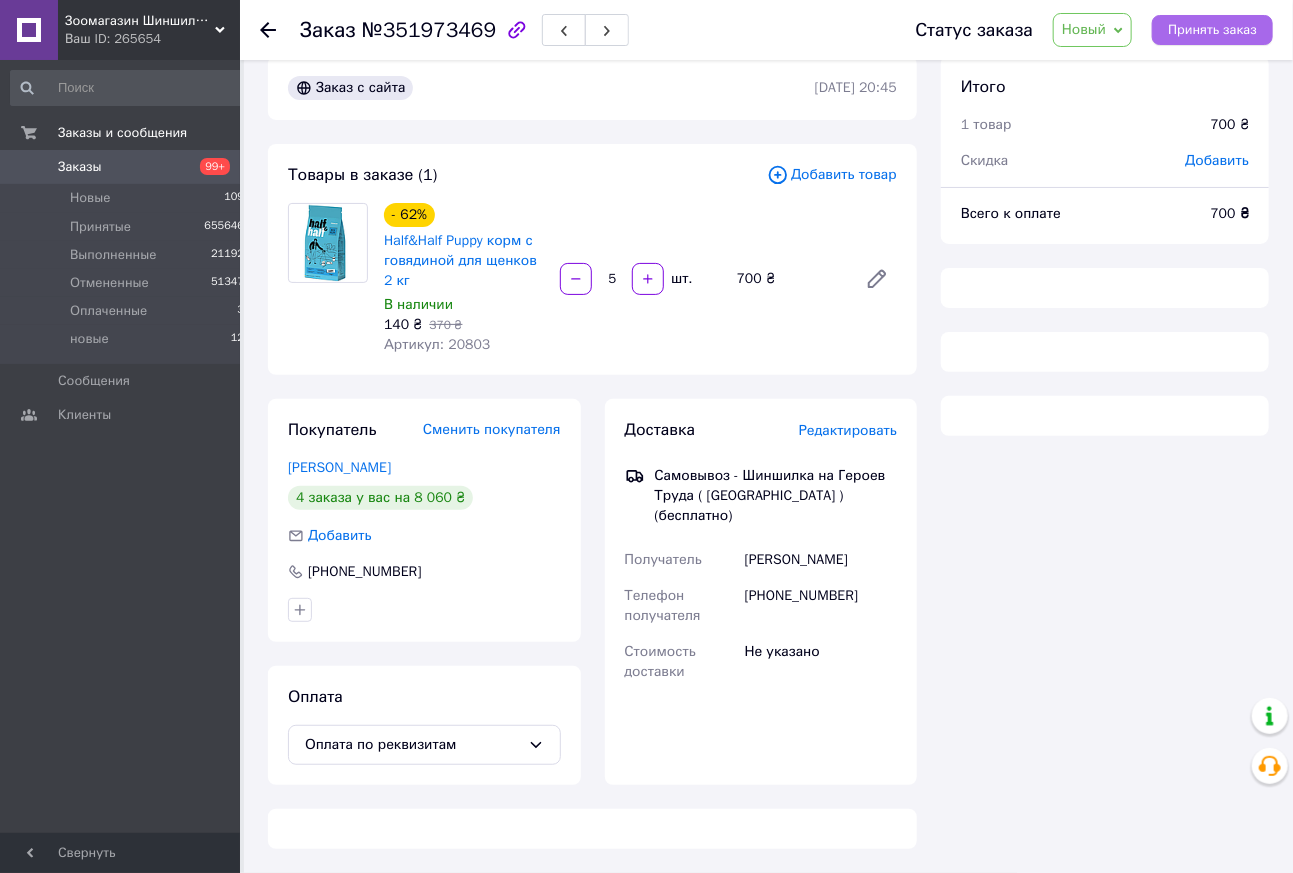 click on "Принять заказ" at bounding box center [1212, 30] 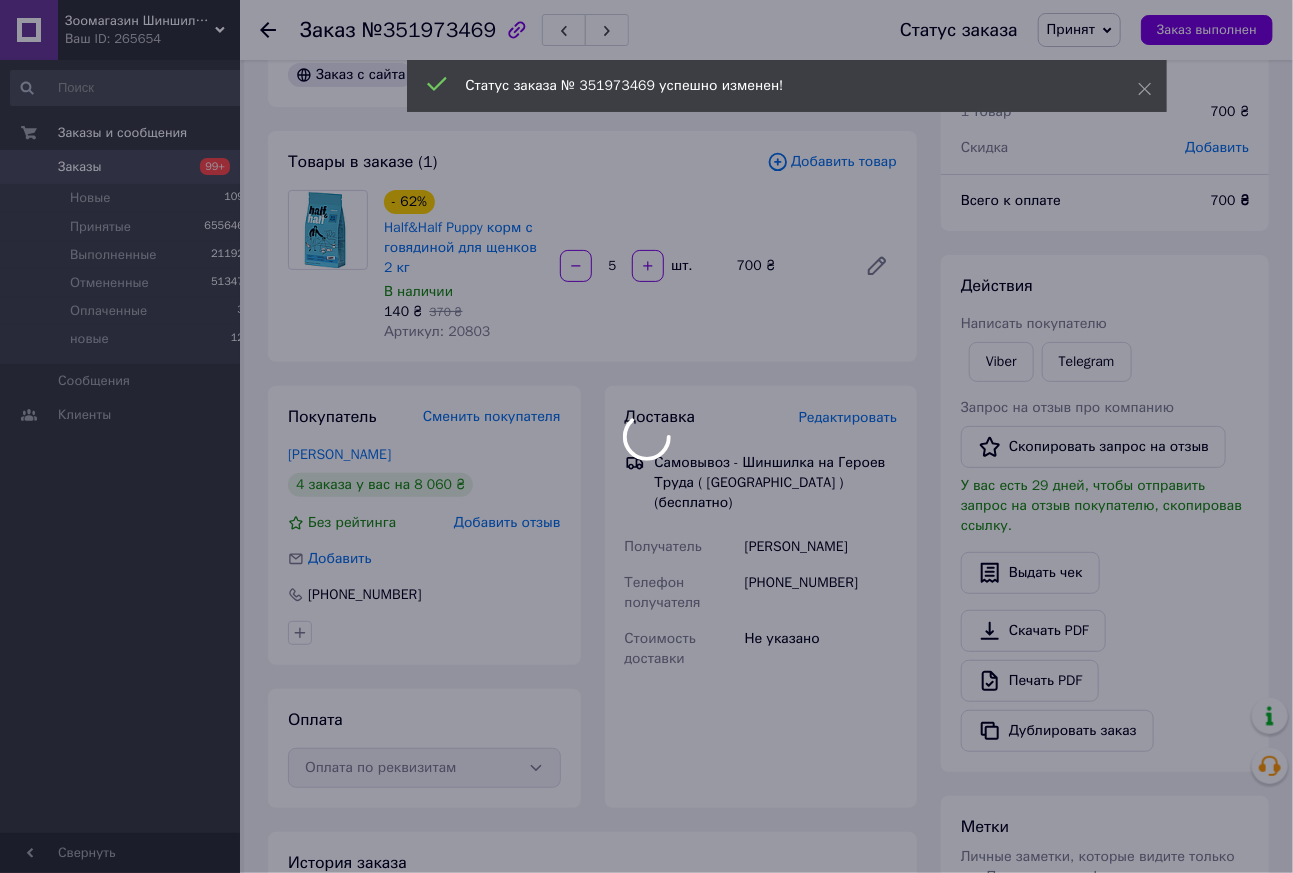 click on "Печать PDF" at bounding box center [1030, 681] 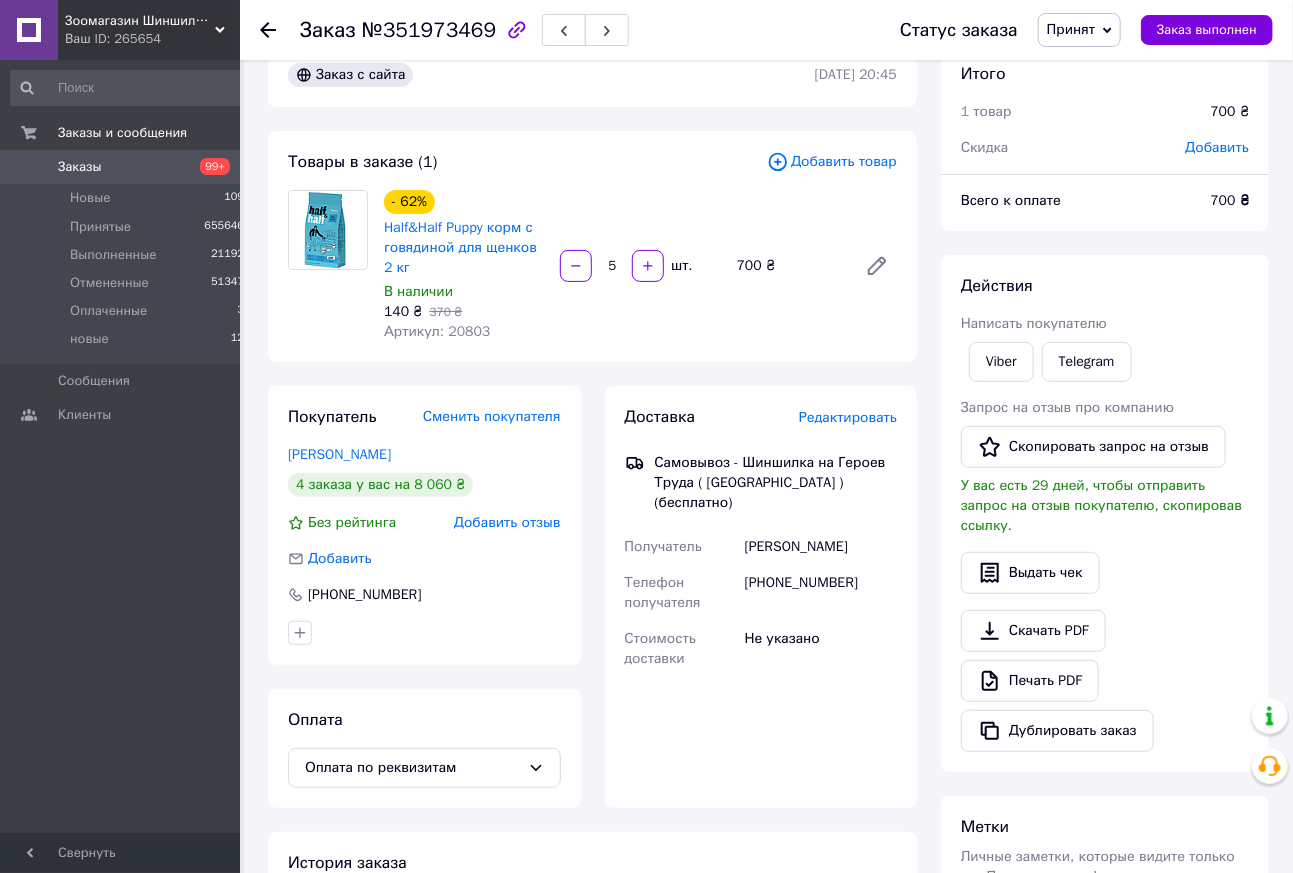 click 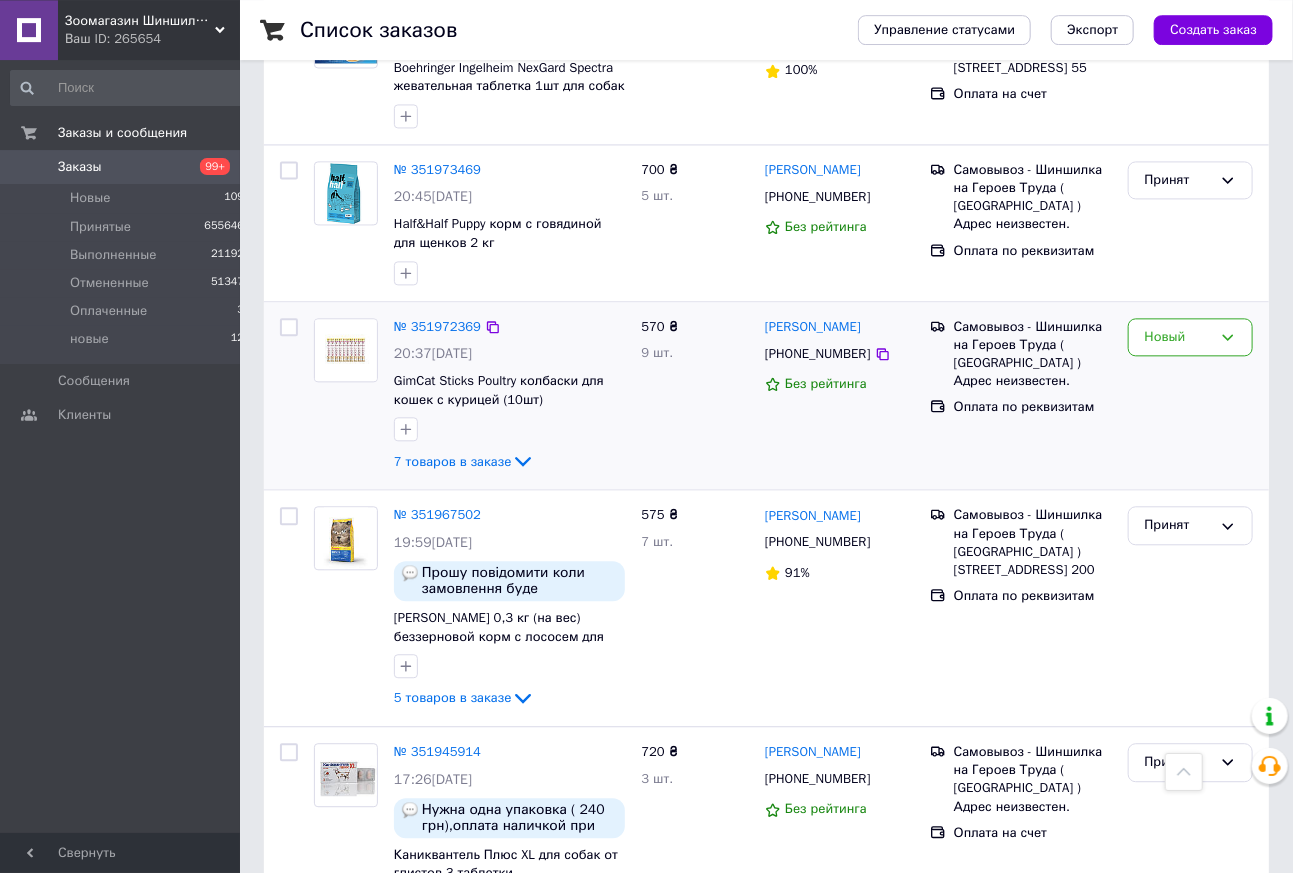 scroll, scrollTop: 1617, scrollLeft: 0, axis: vertical 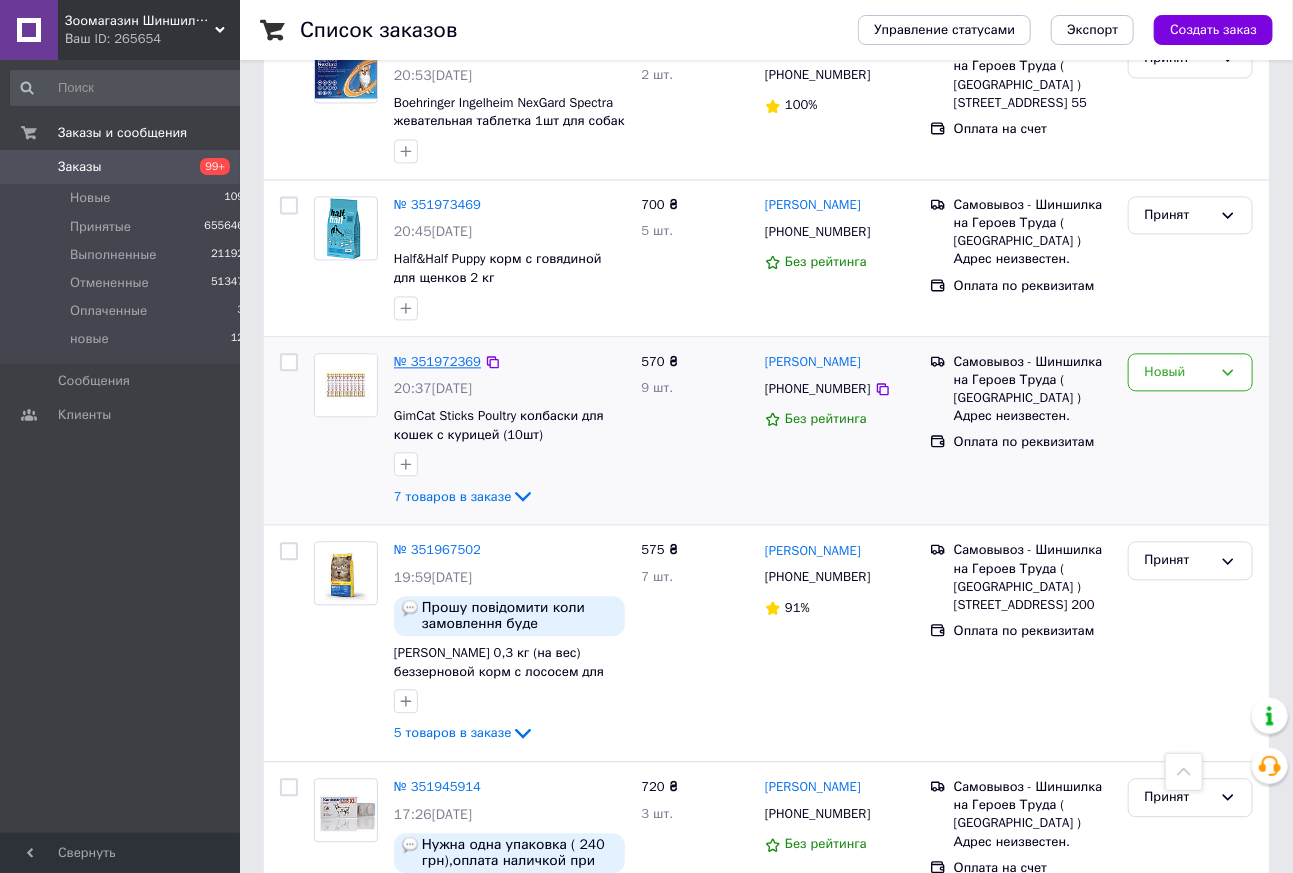 click on "№ 351972369" at bounding box center (437, 361) 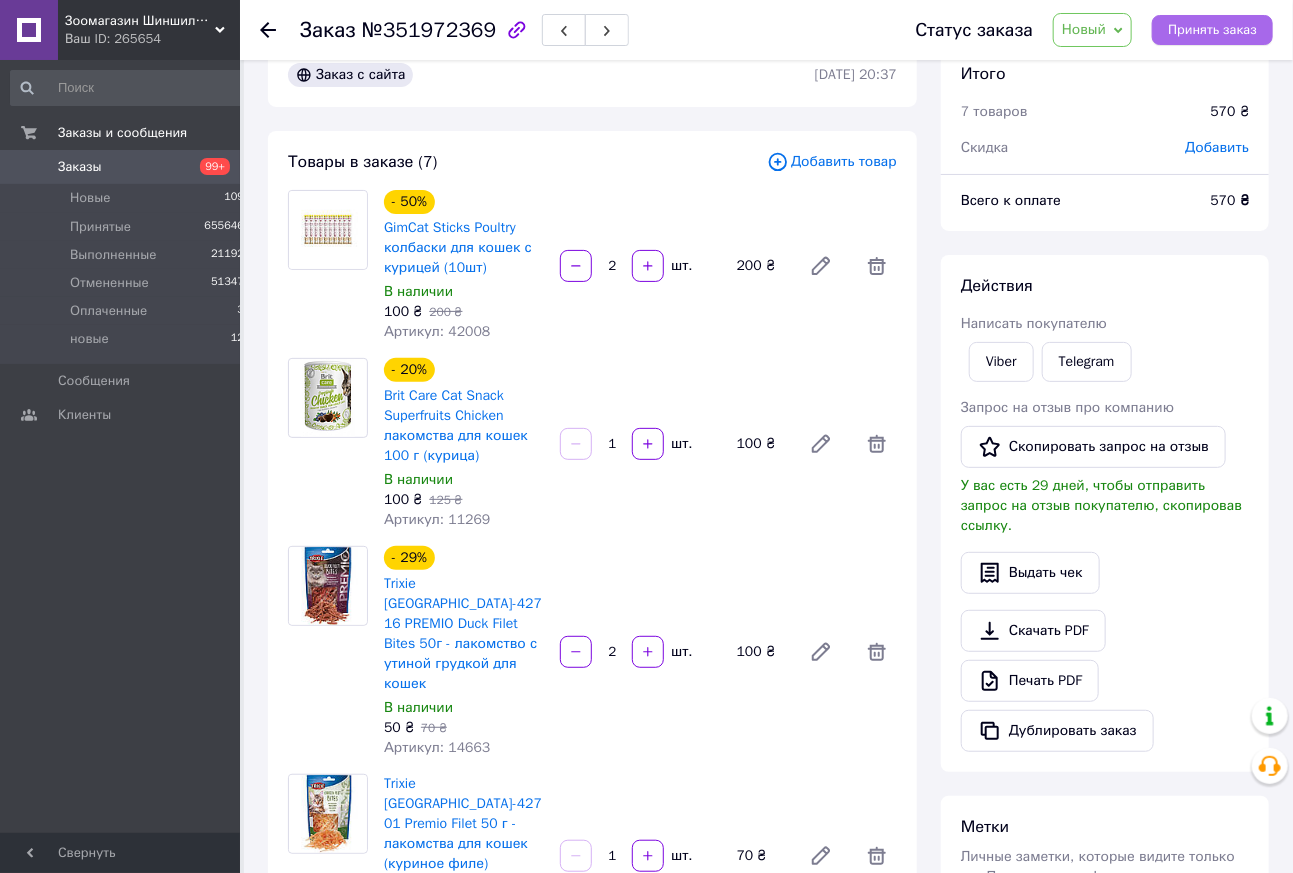 click on "Принять заказ" at bounding box center [1212, 30] 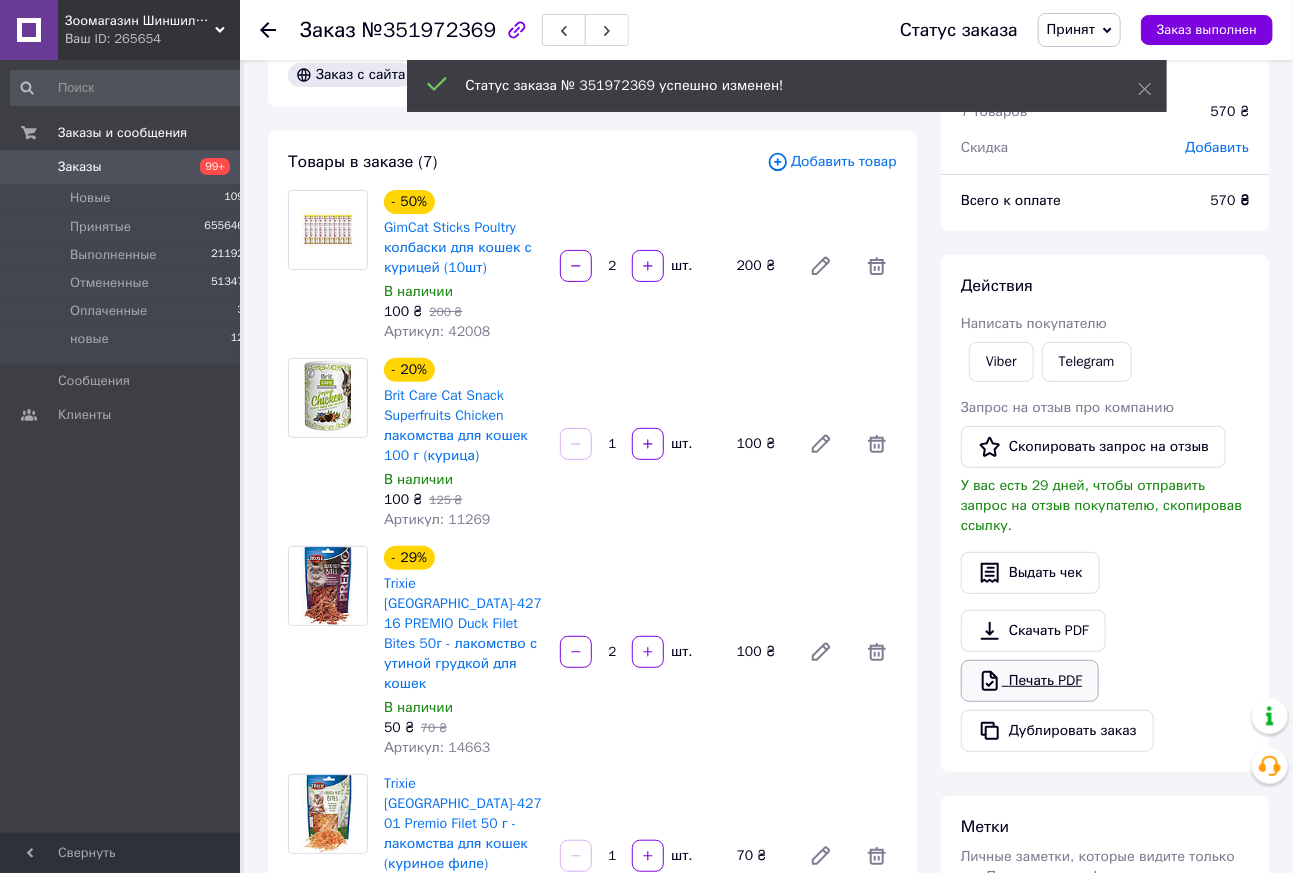 click on "Печать PDF" at bounding box center [1030, 681] 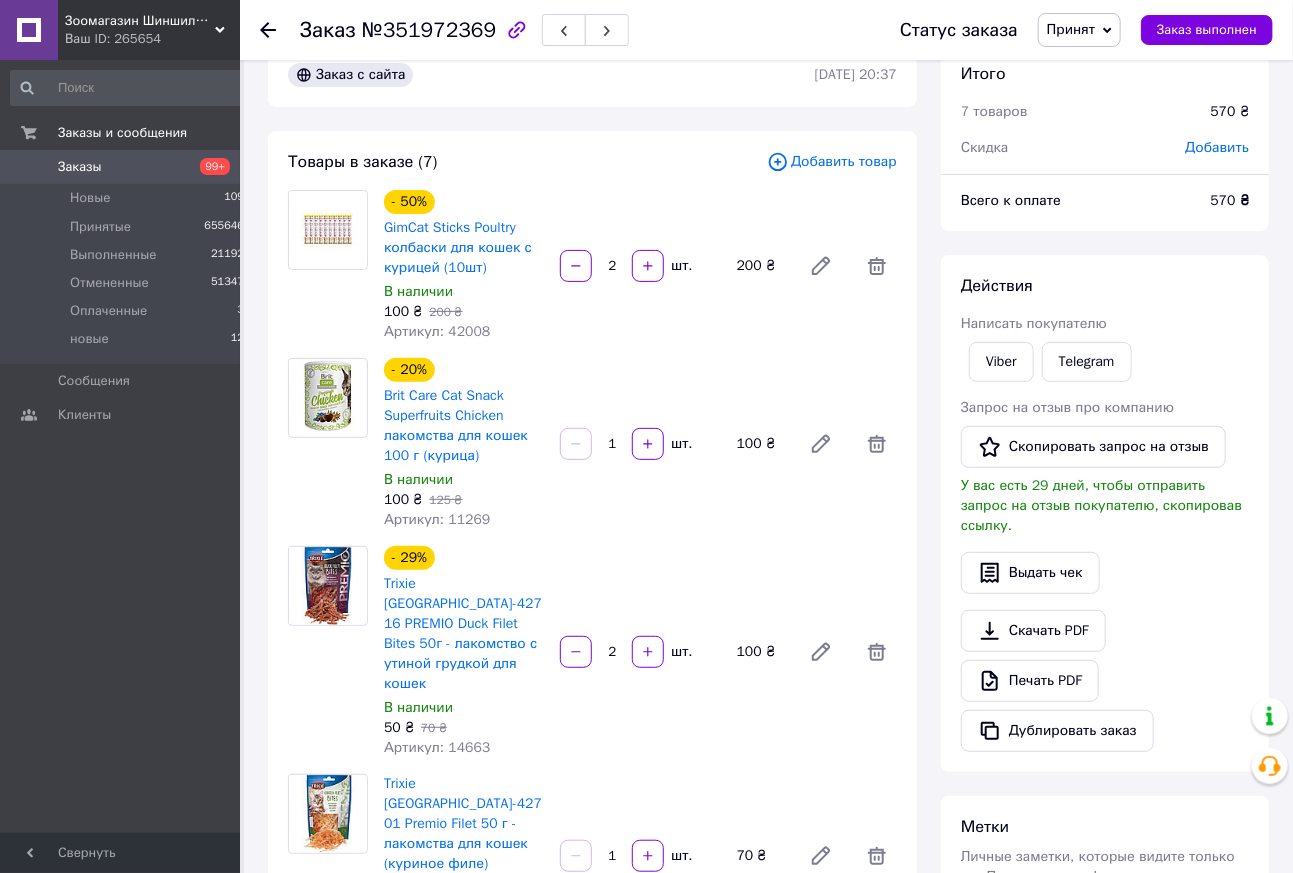 click 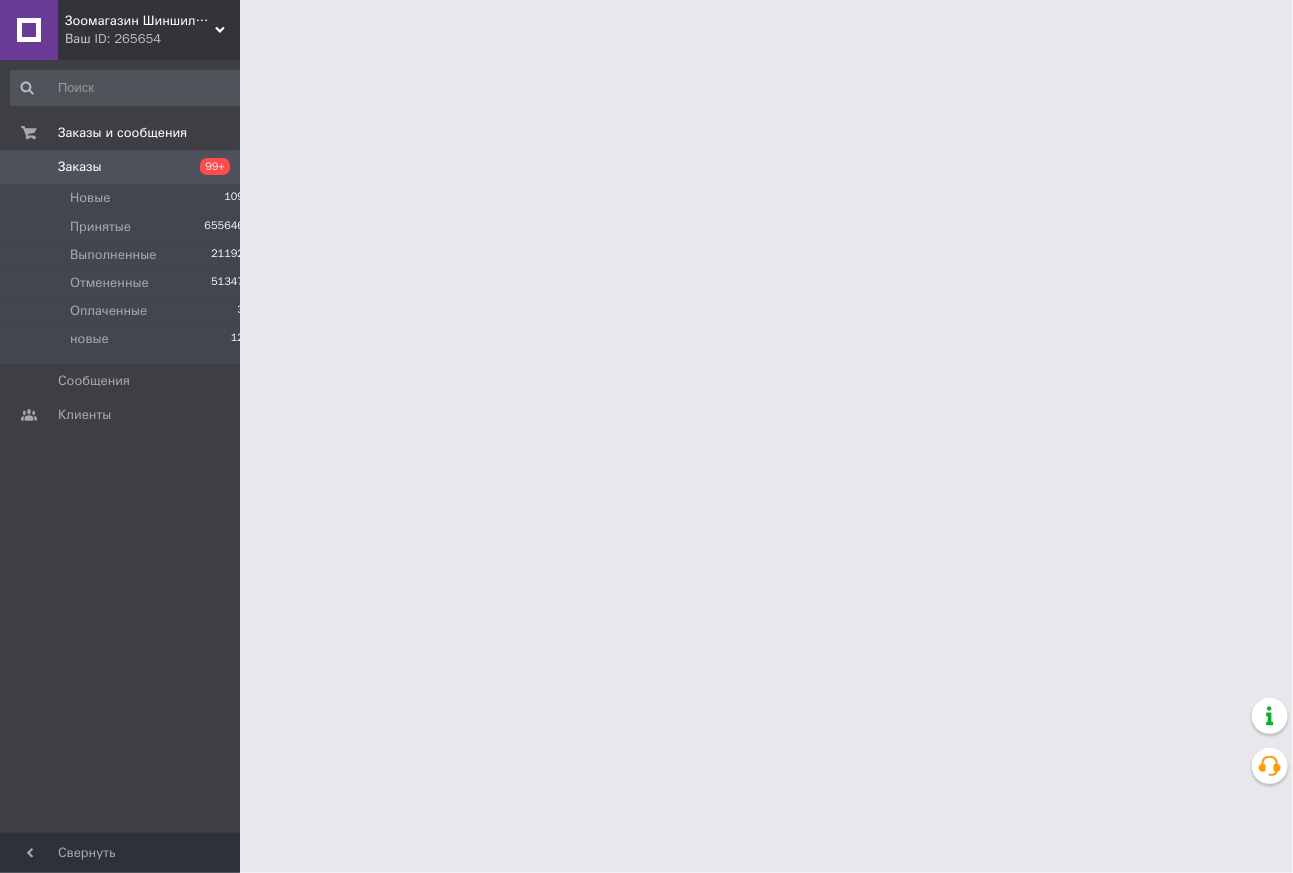 scroll, scrollTop: 0, scrollLeft: 0, axis: both 